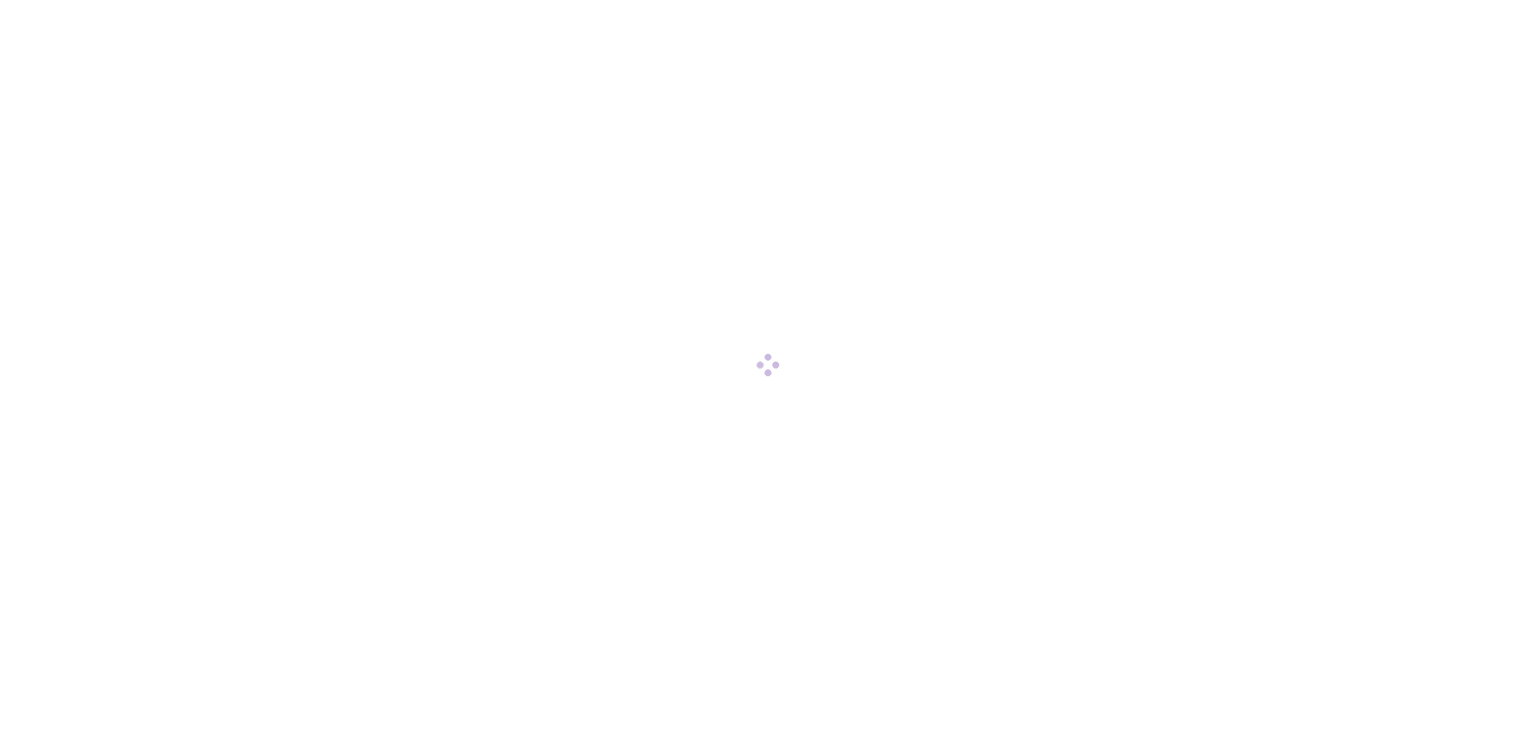scroll, scrollTop: 0, scrollLeft: 0, axis: both 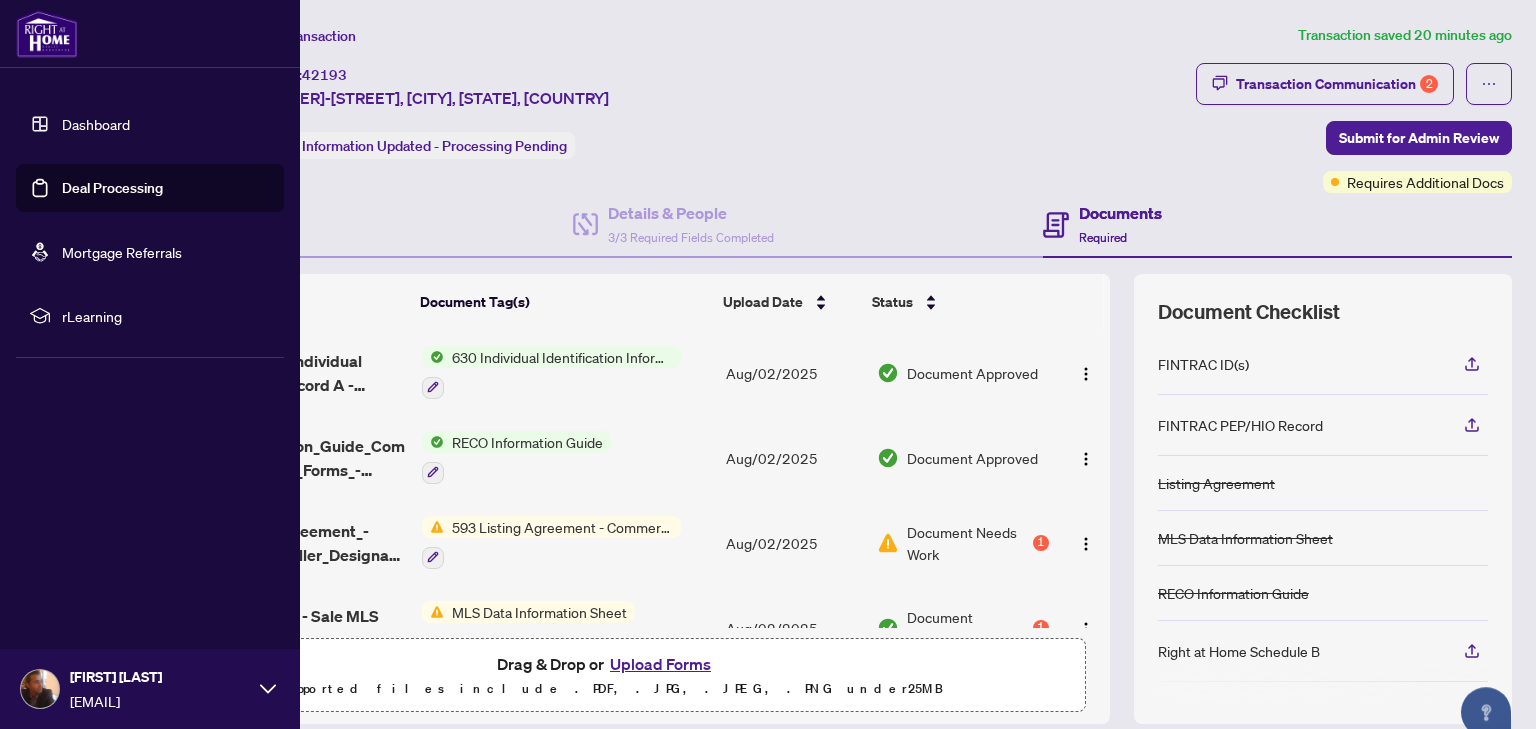 click on "Deal Processing" at bounding box center (112, 188) 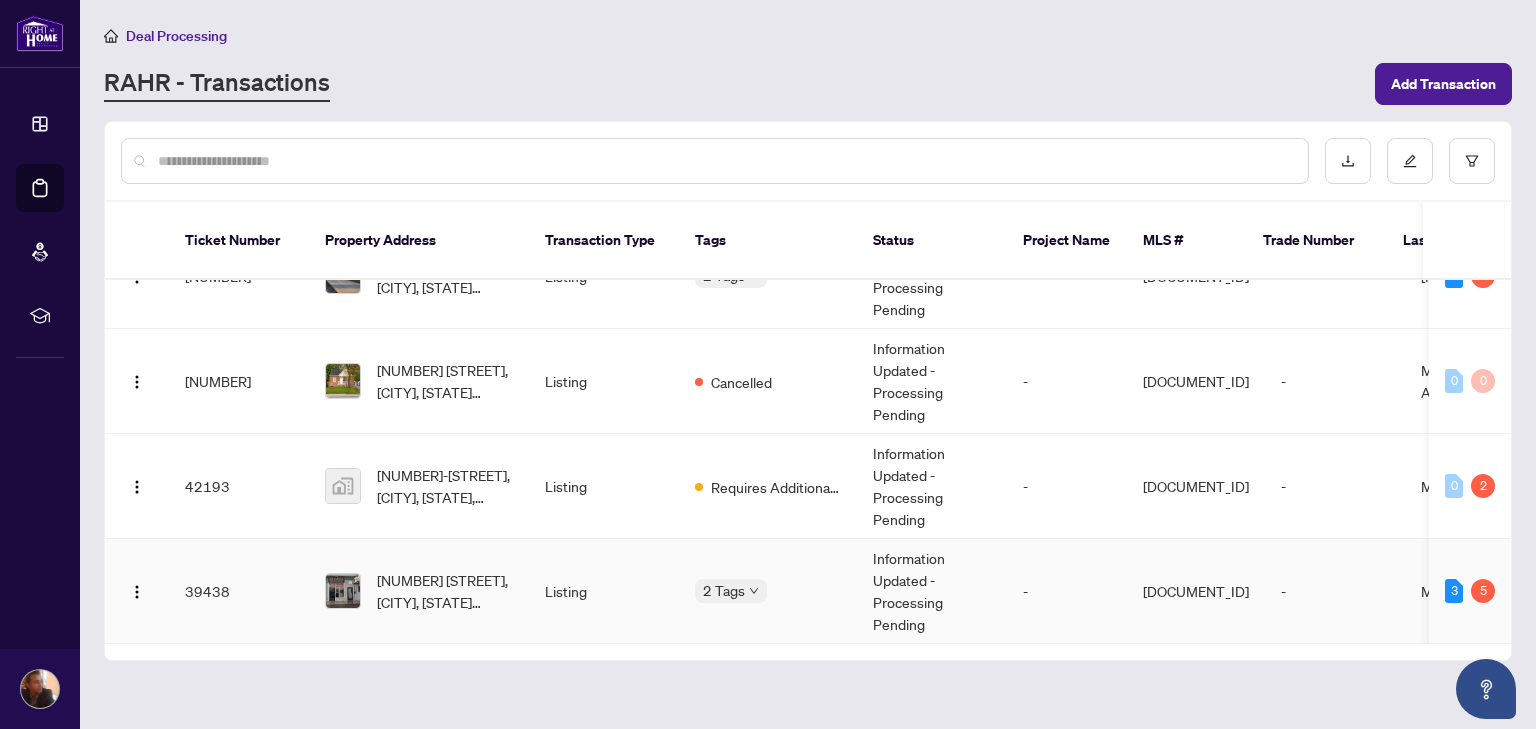 scroll, scrollTop: 144, scrollLeft: 0, axis: vertical 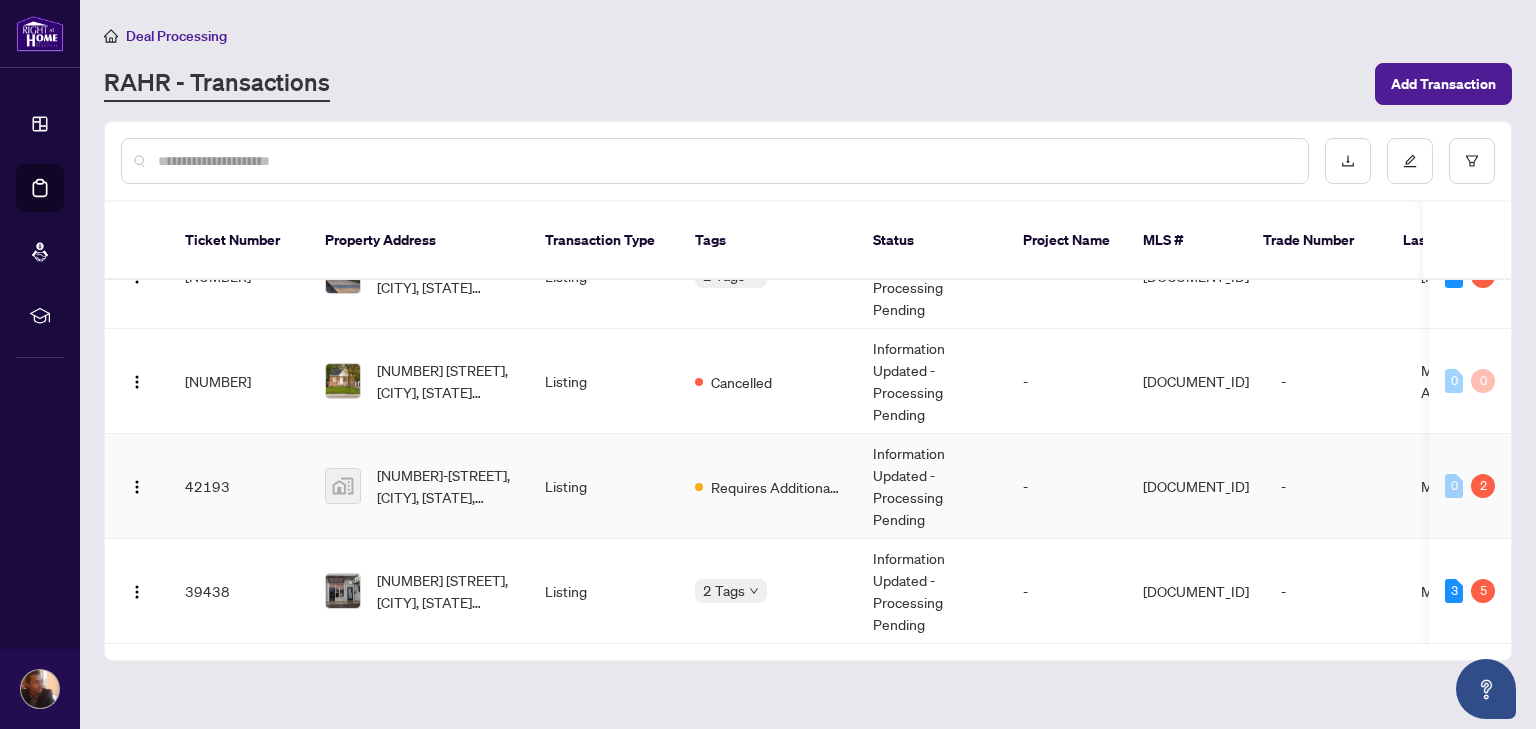 click on "Listing" at bounding box center (604, 486) 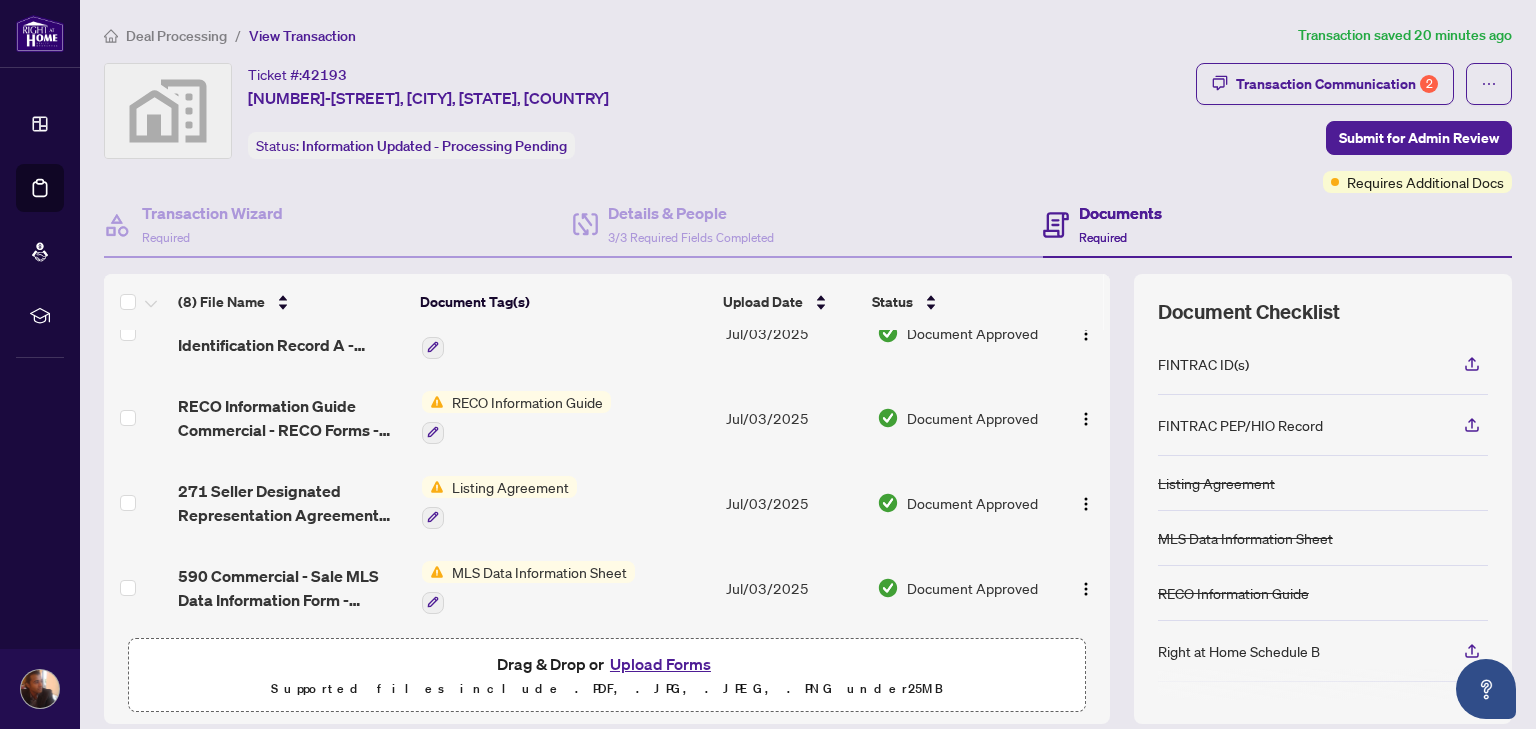 scroll, scrollTop: 381, scrollLeft: 0, axis: vertical 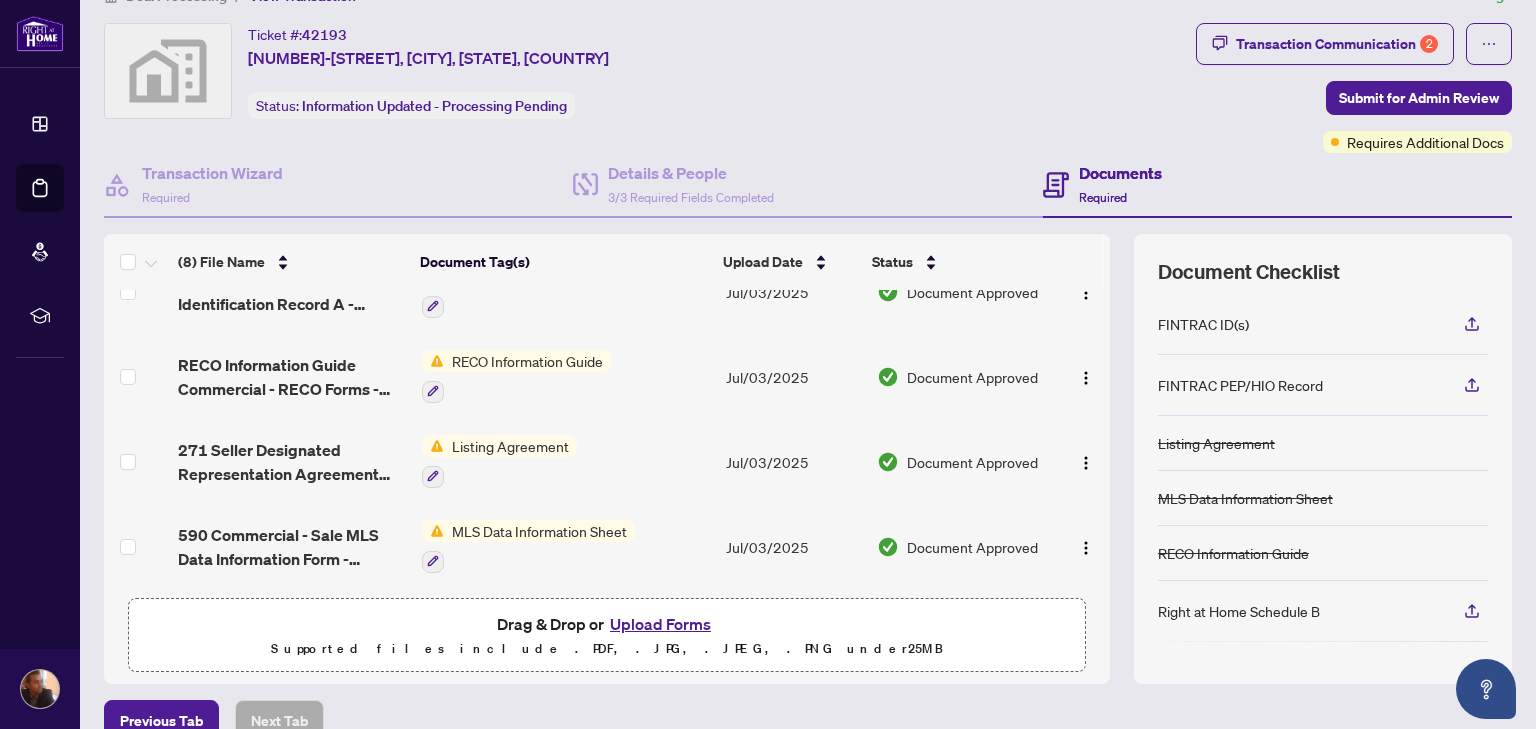 click on "Listing Agreement" at bounding box center [510, 446] 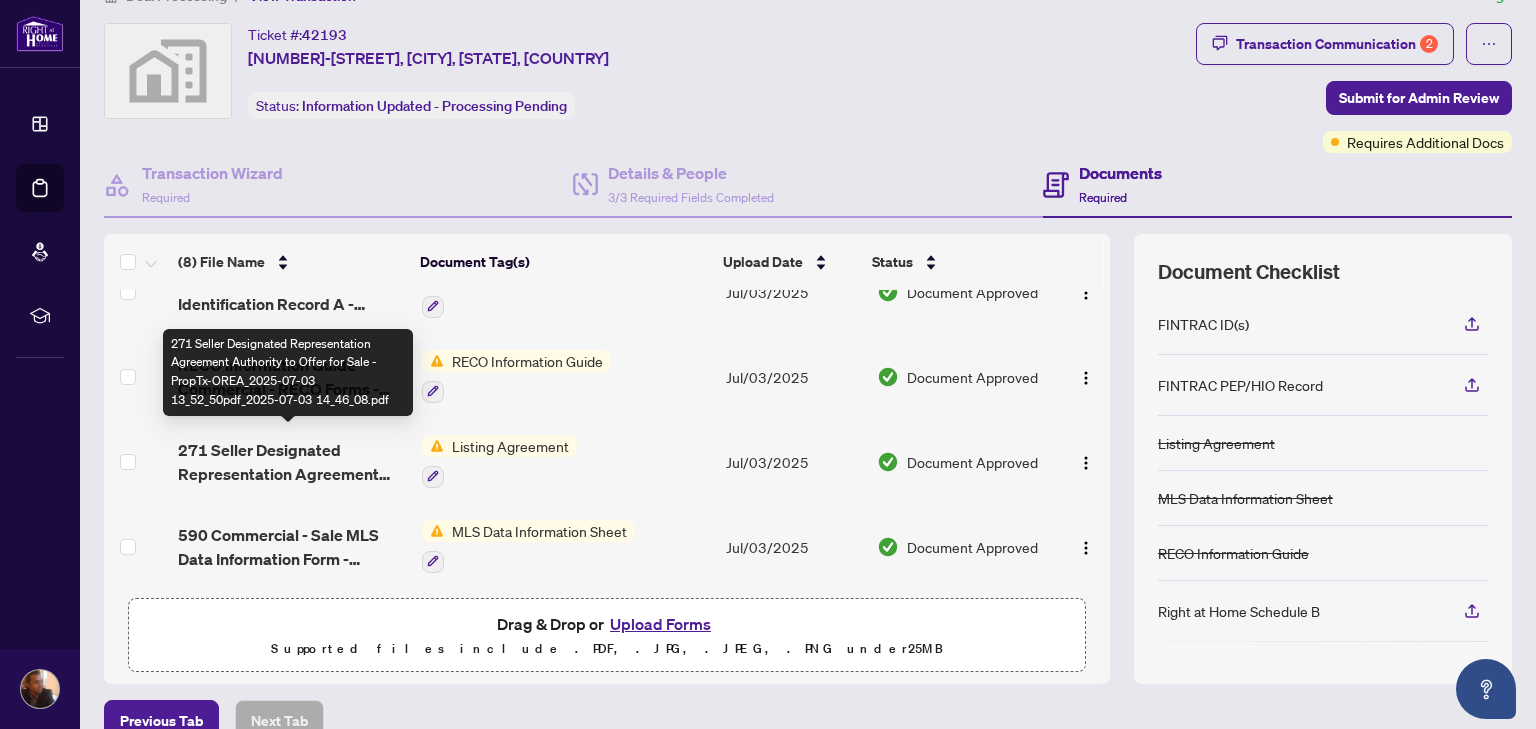 click on "271 Seller Designated Representation Agreement Authority to Offer for Sale - PropTx-OREA_2025-07-03 13_52_50pdf_2025-07-03 14_46_08.pdf" at bounding box center [291, 462] 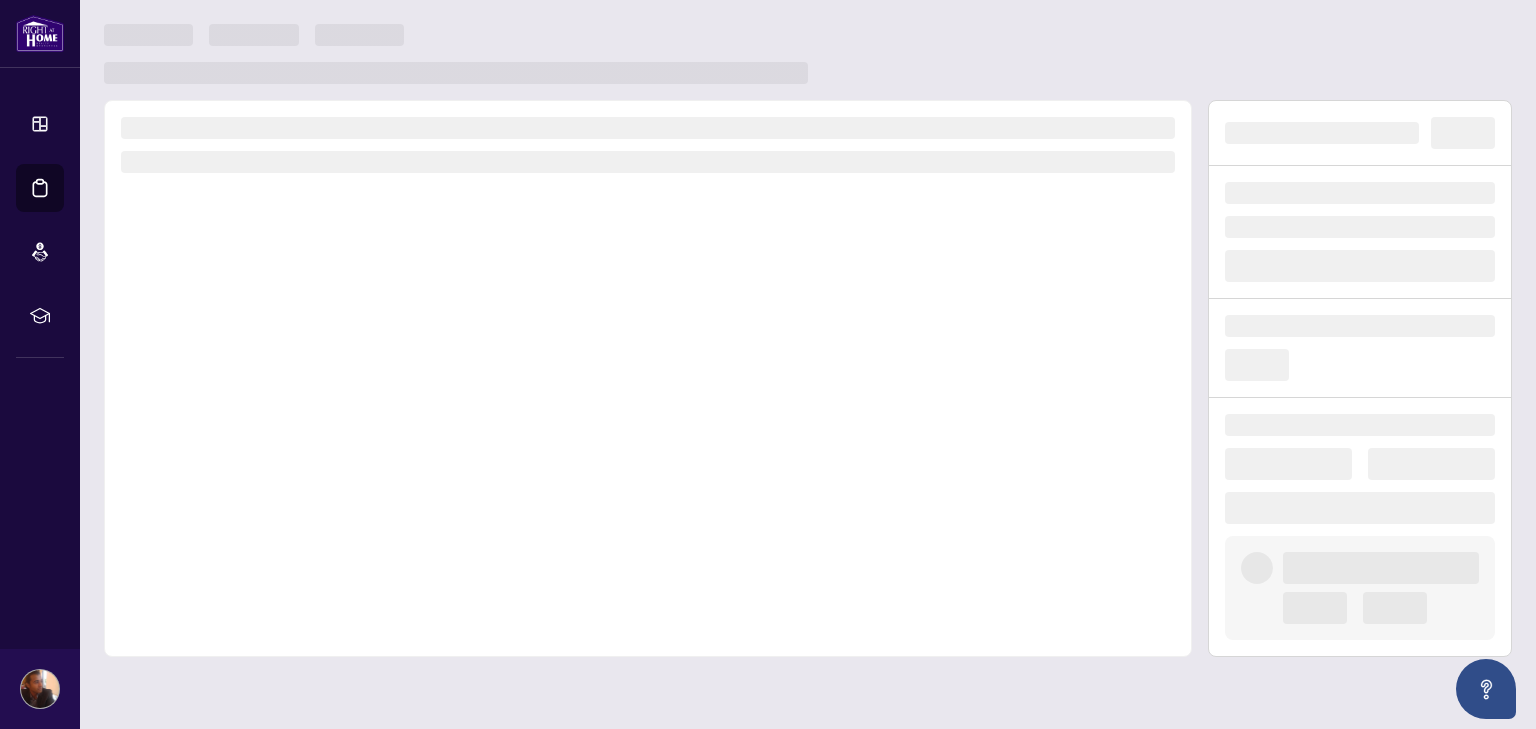 scroll, scrollTop: 0, scrollLeft: 0, axis: both 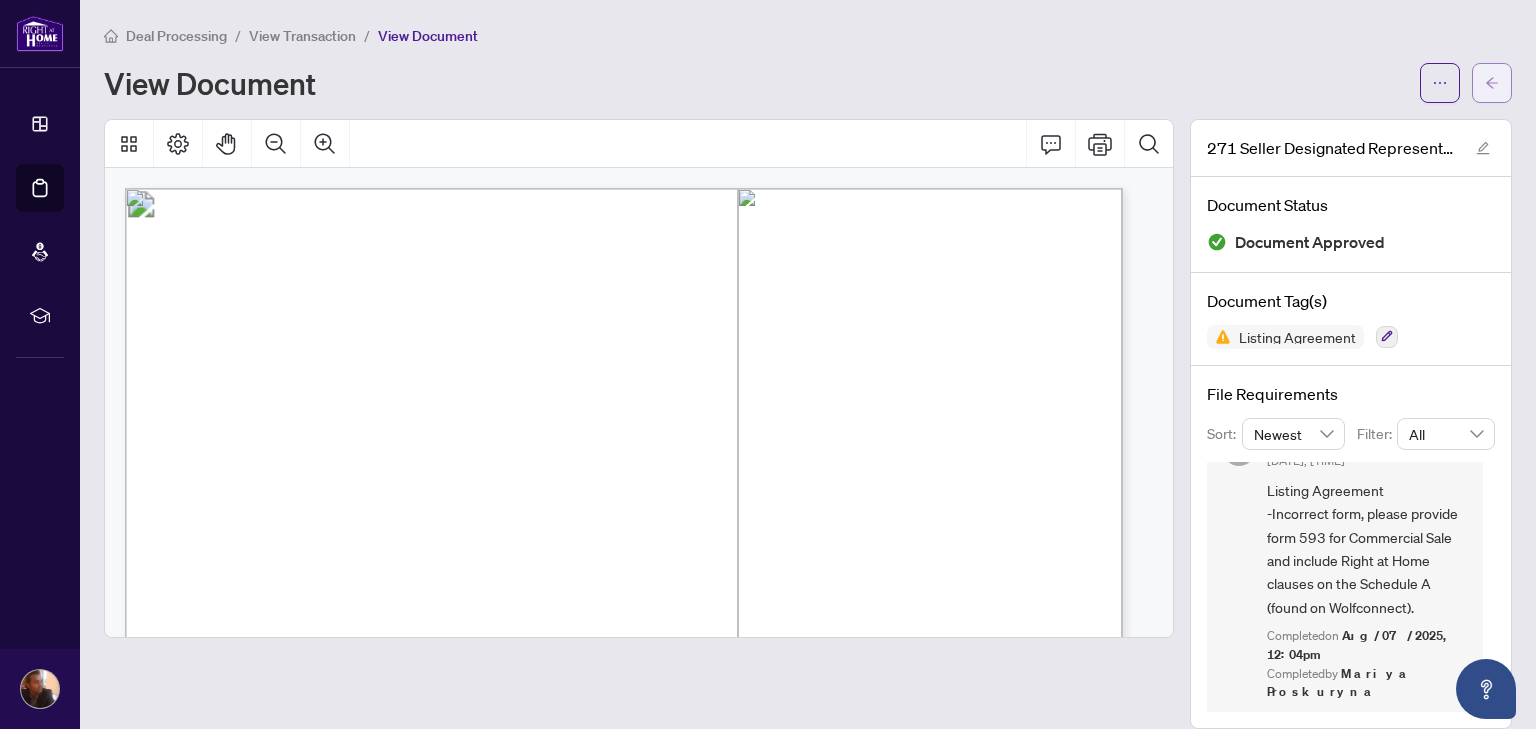 click at bounding box center (1492, 83) 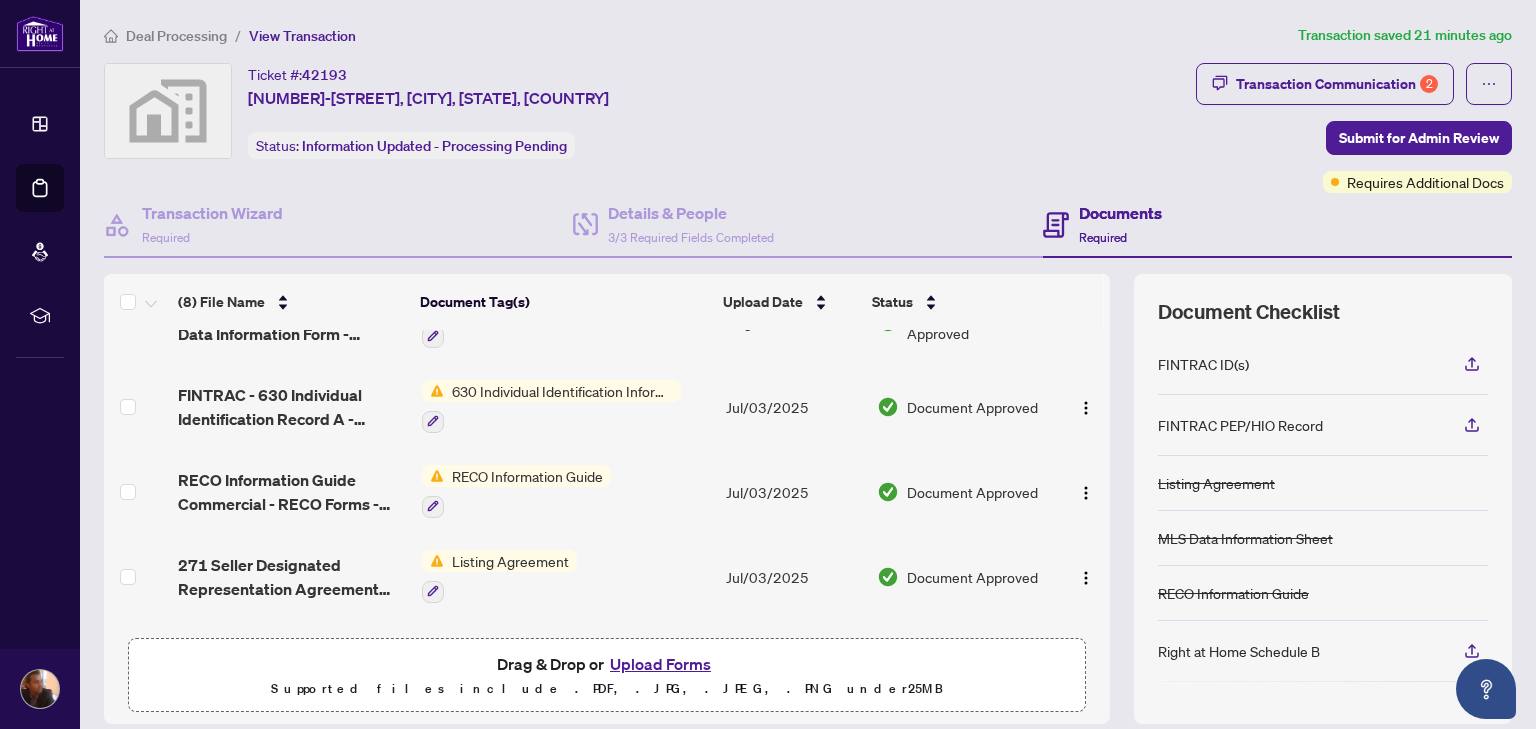 scroll, scrollTop: 381, scrollLeft: 0, axis: vertical 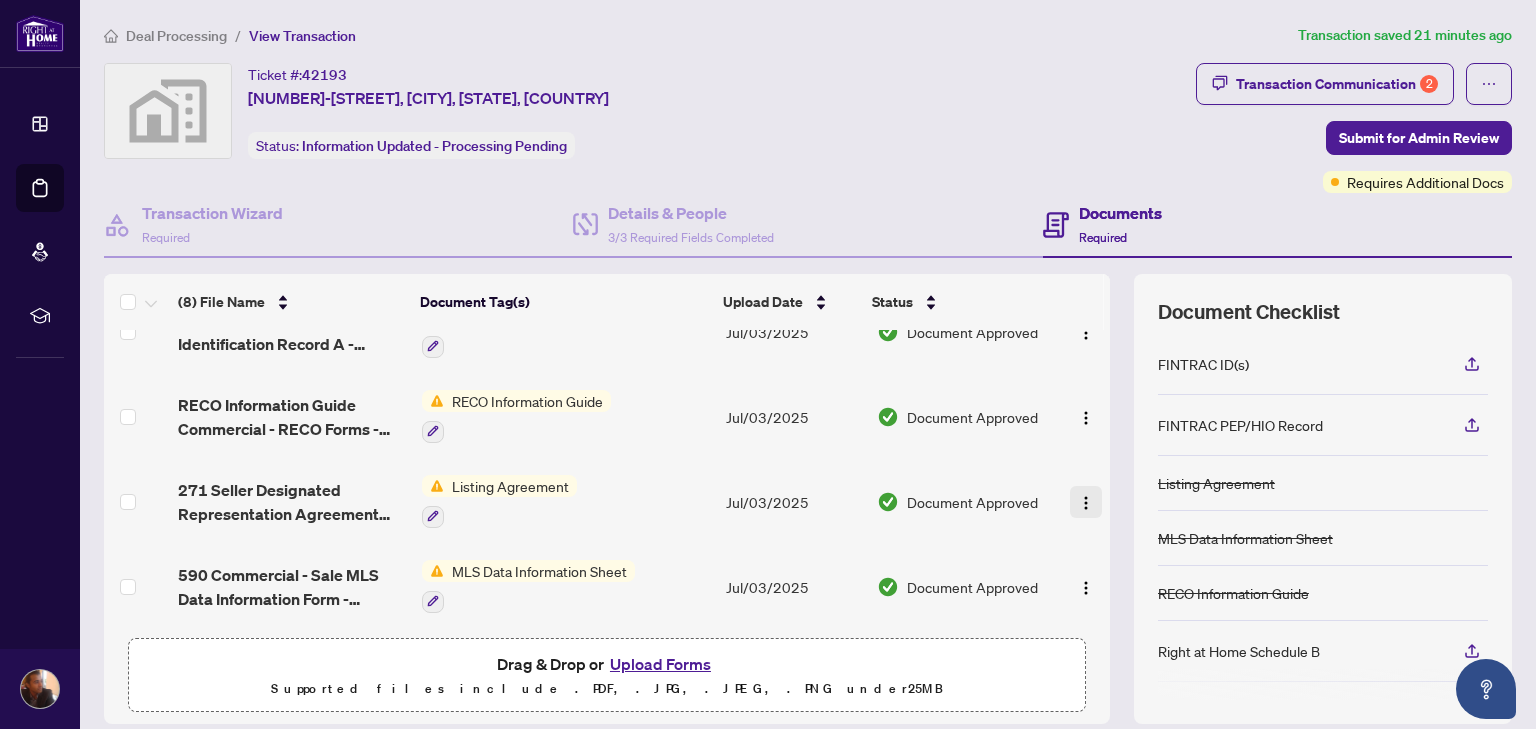 click at bounding box center (1086, 503) 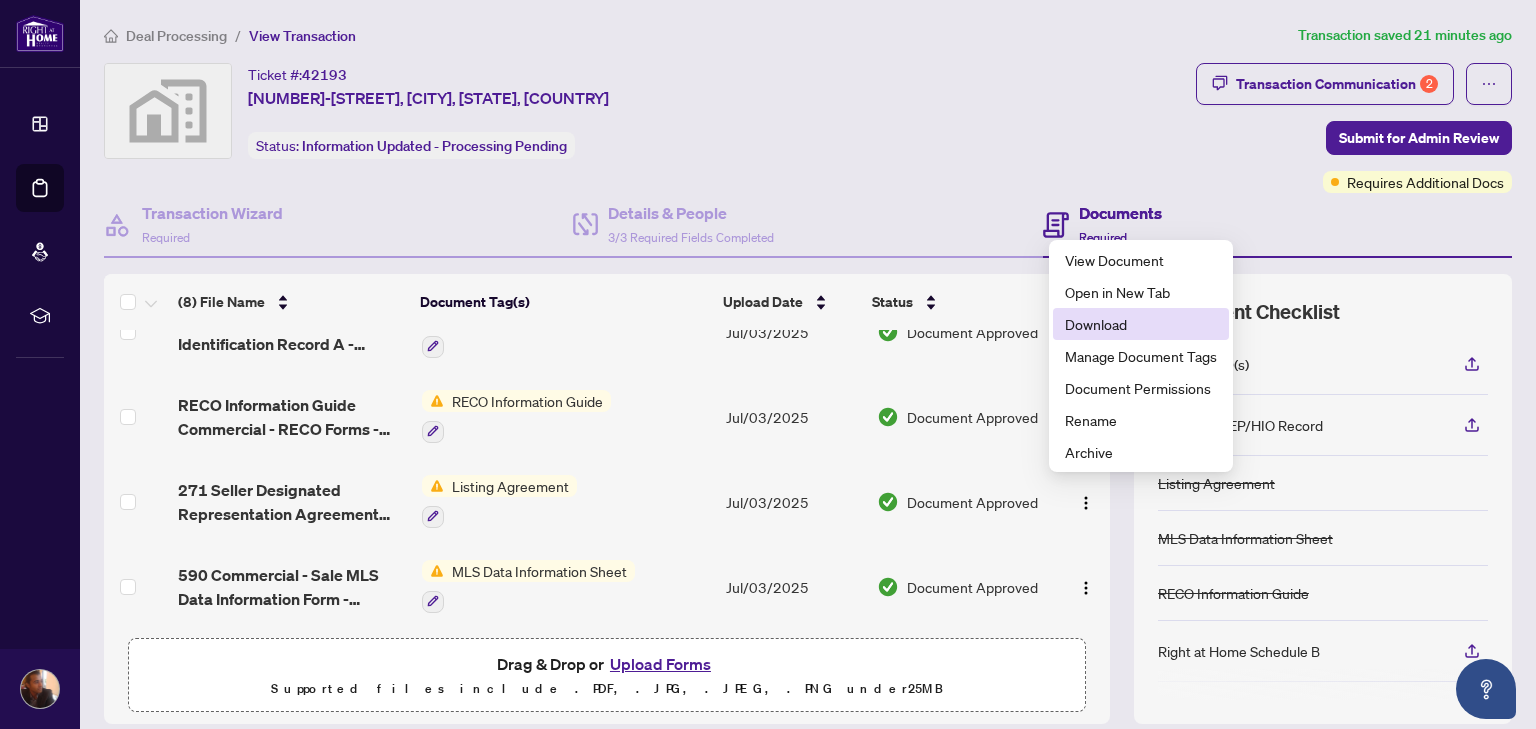 click on "Download" at bounding box center [1141, 324] 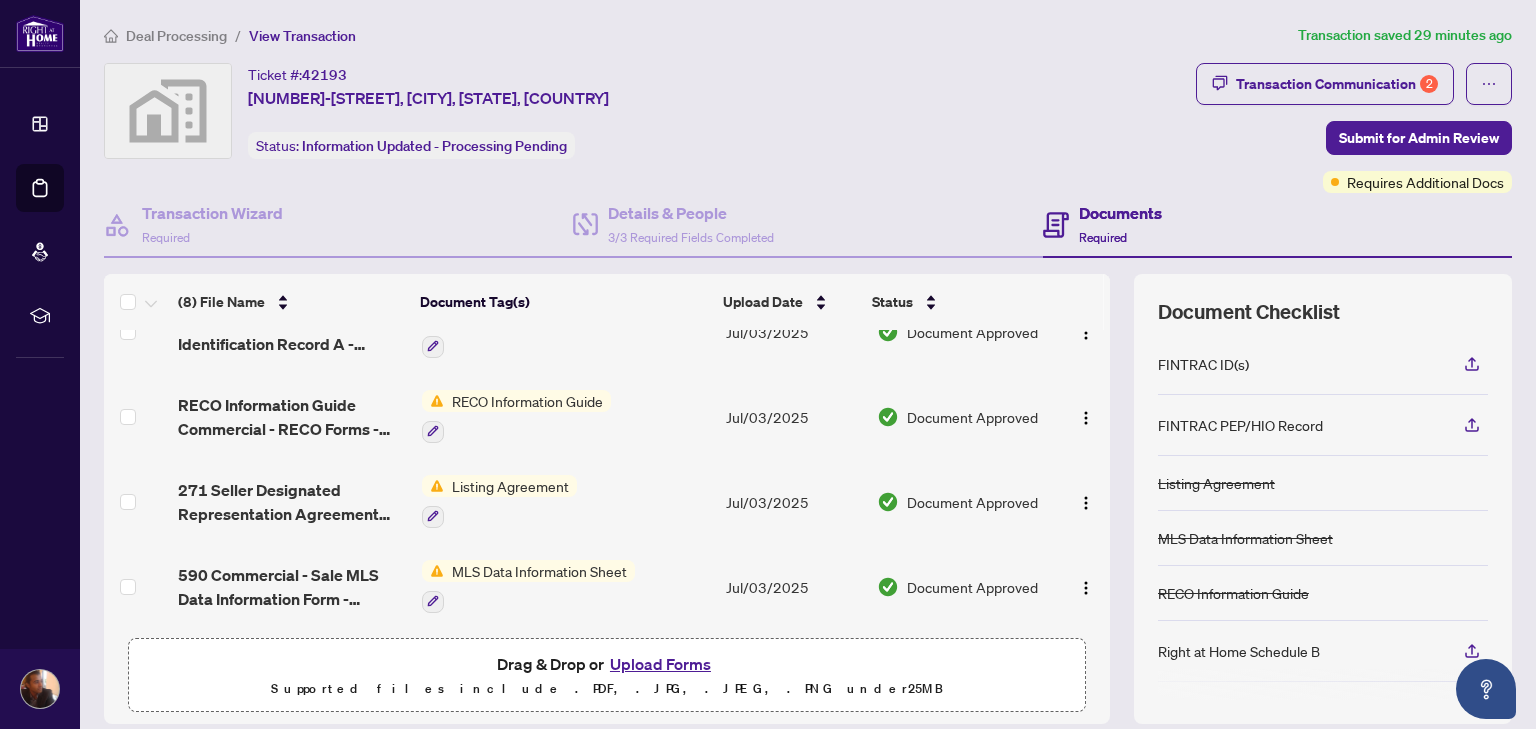 scroll, scrollTop: 144, scrollLeft: 0, axis: vertical 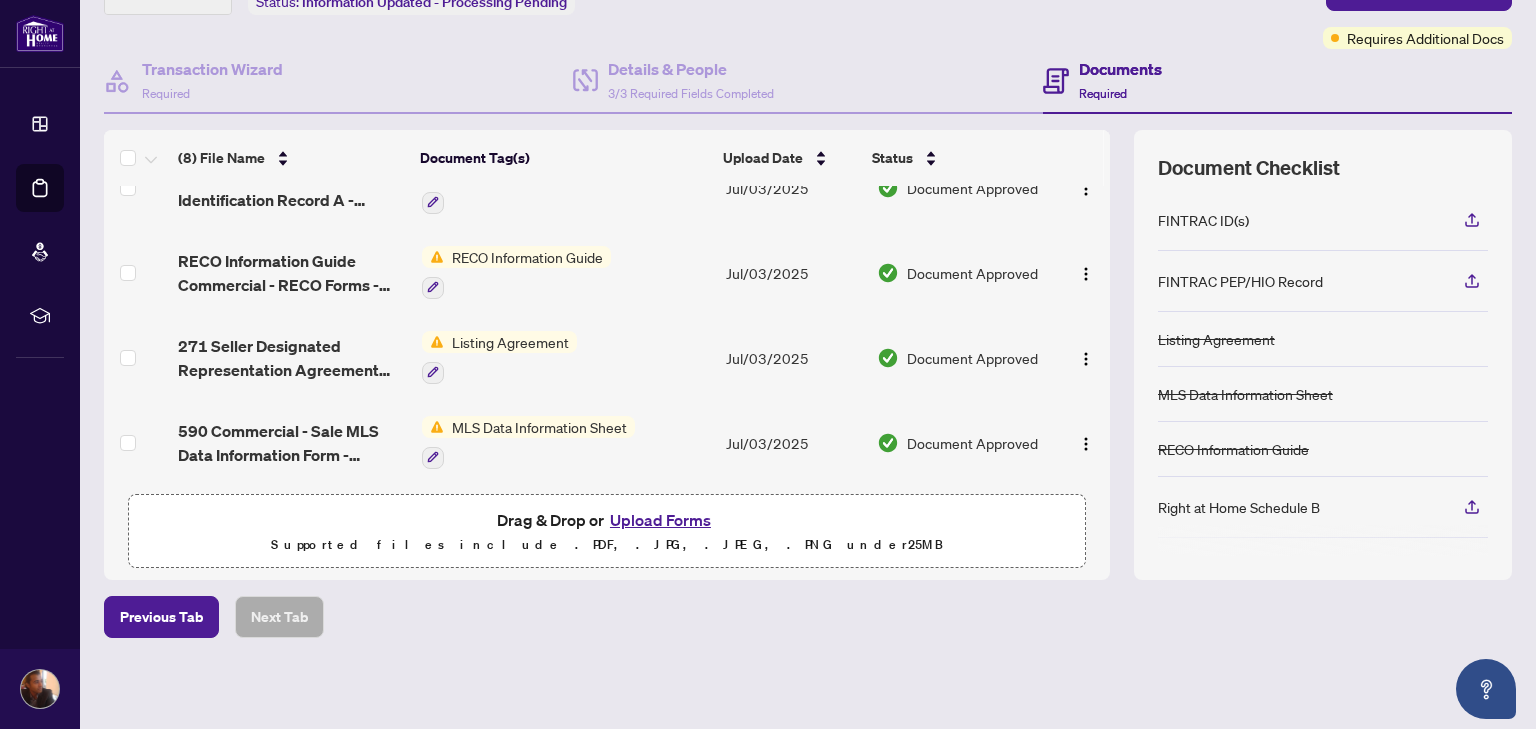 click on "Upload Forms" at bounding box center (660, 520) 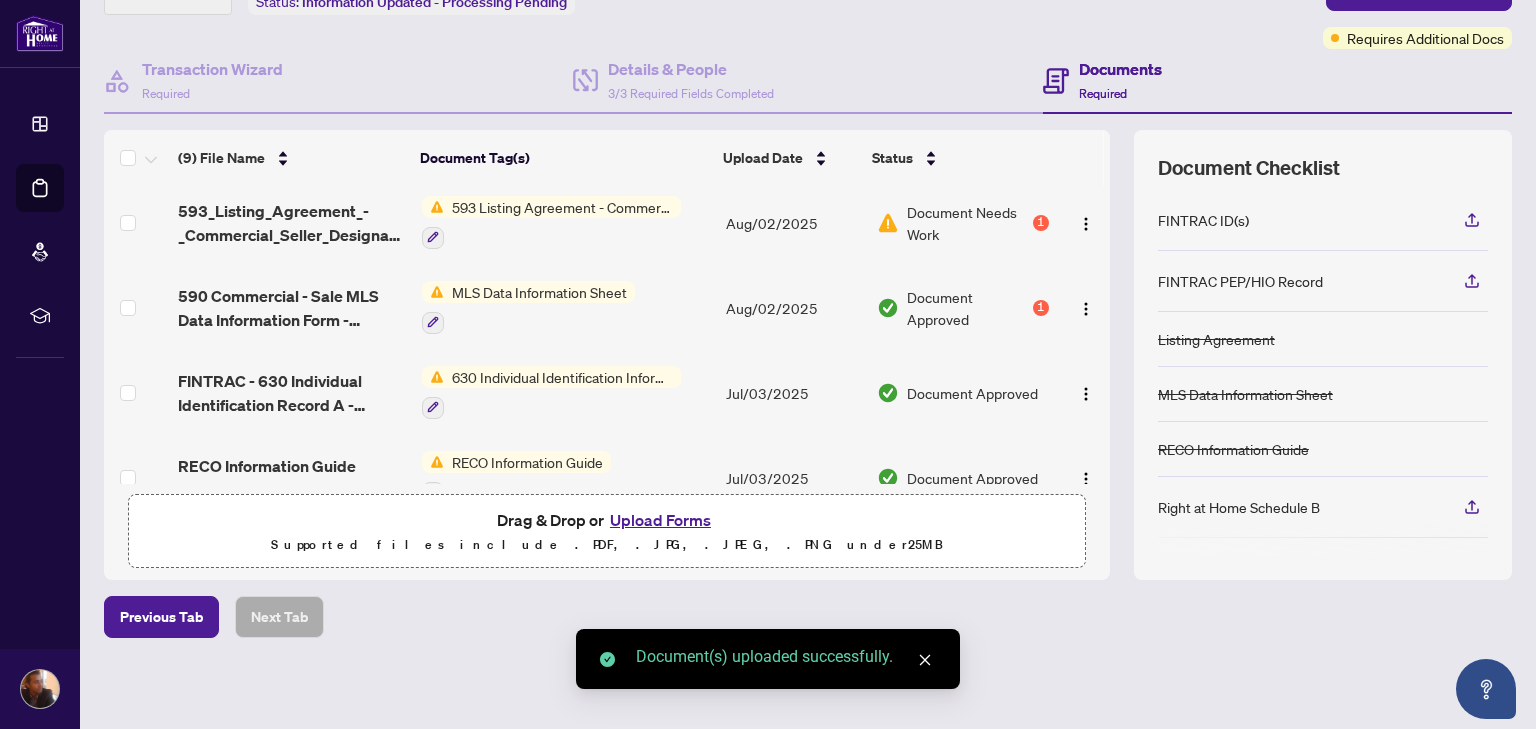 scroll, scrollTop: 254, scrollLeft: 0, axis: vertical 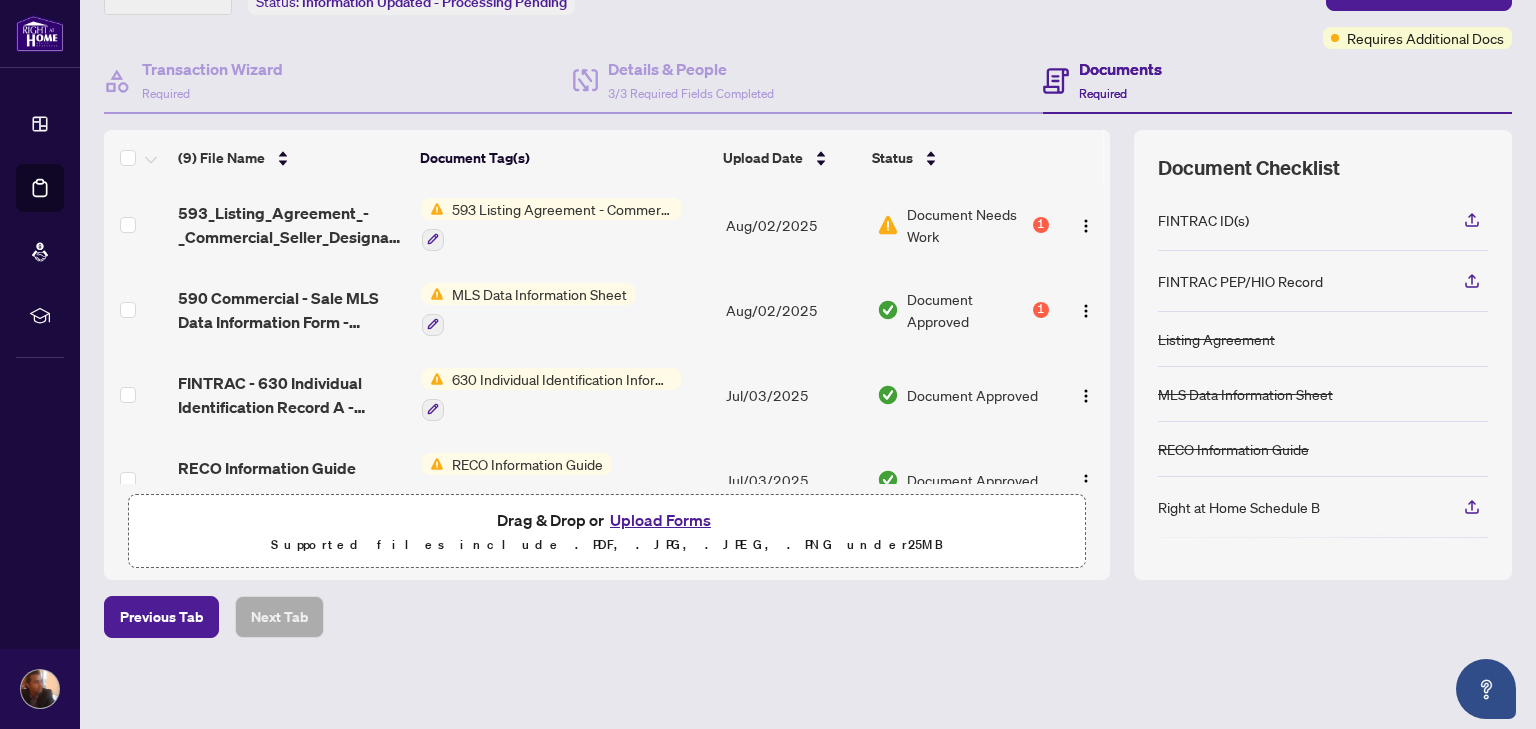 click on "MLS Data Information Sheet" at bounding box center [539, 294] 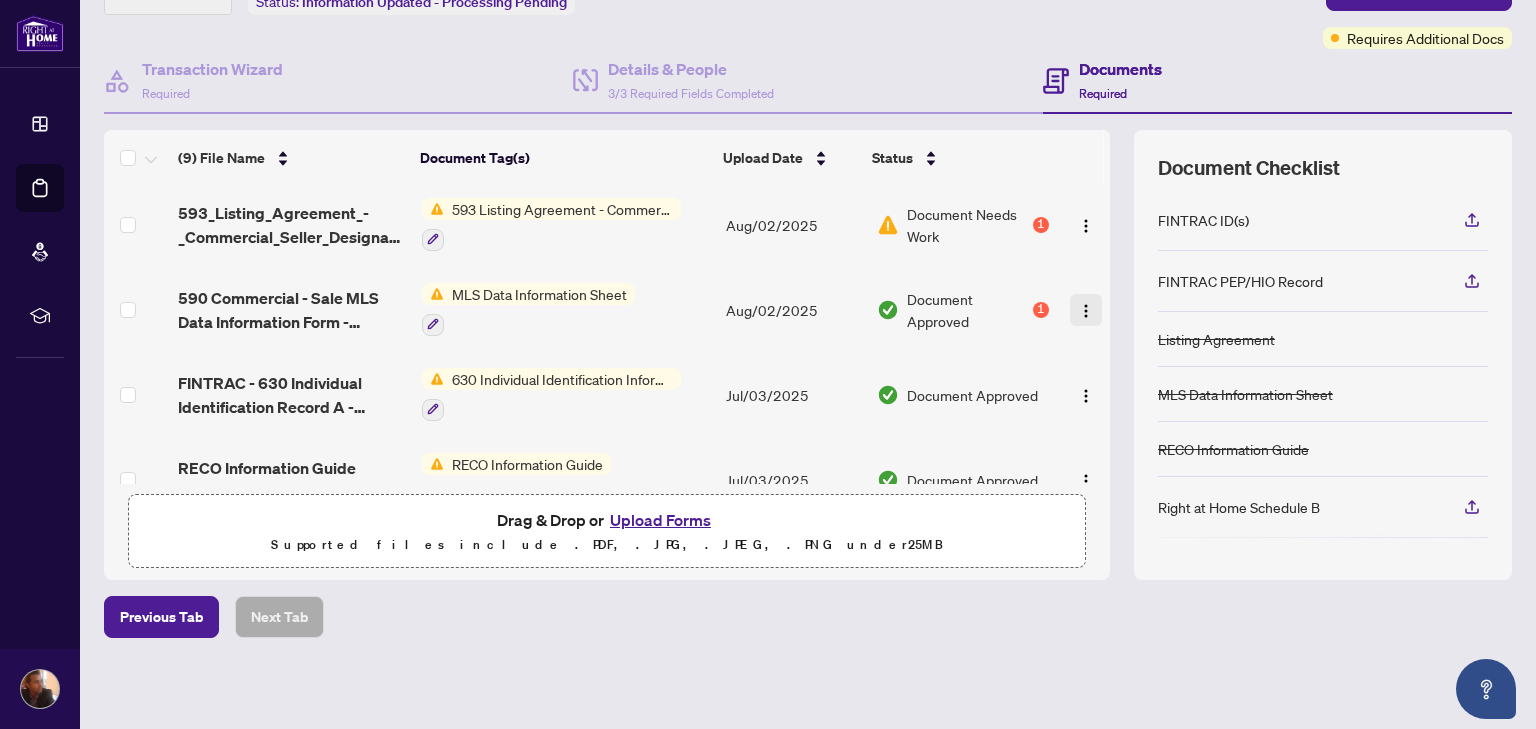 click at bounding box center [1086, 310] 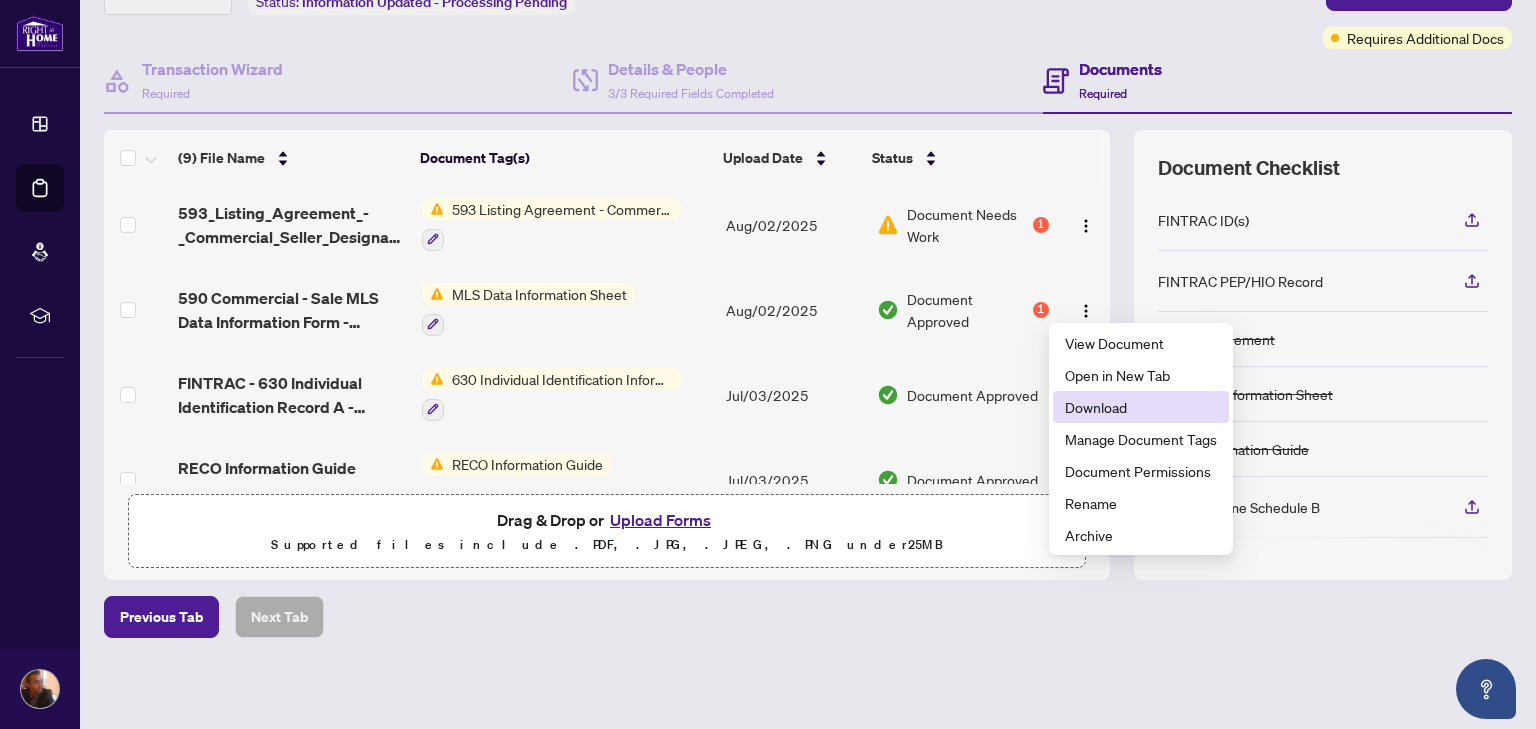 click on "Download" at bounding box center [1141, 407] 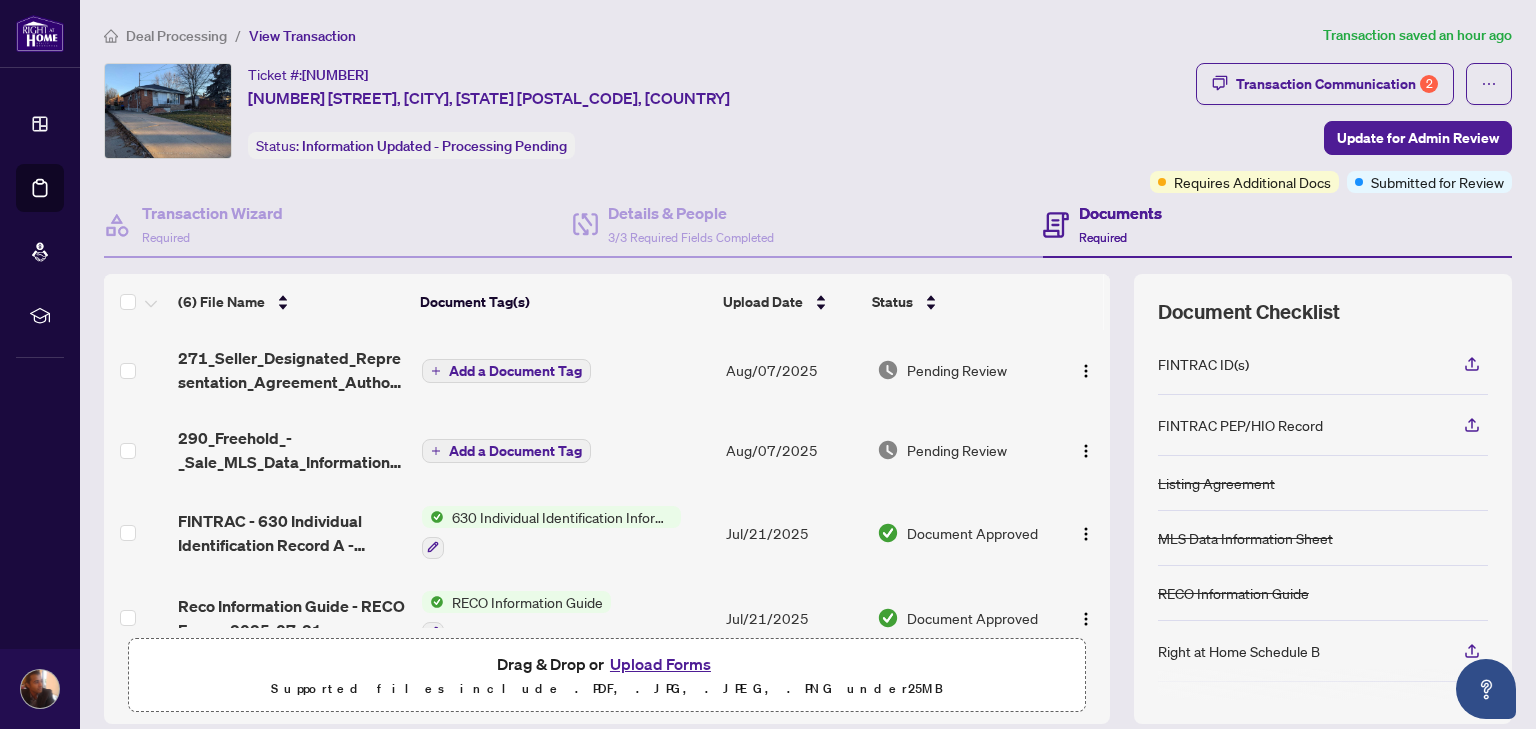 scroll, scrollTop: 0, scrollLeft: 0, axis: both 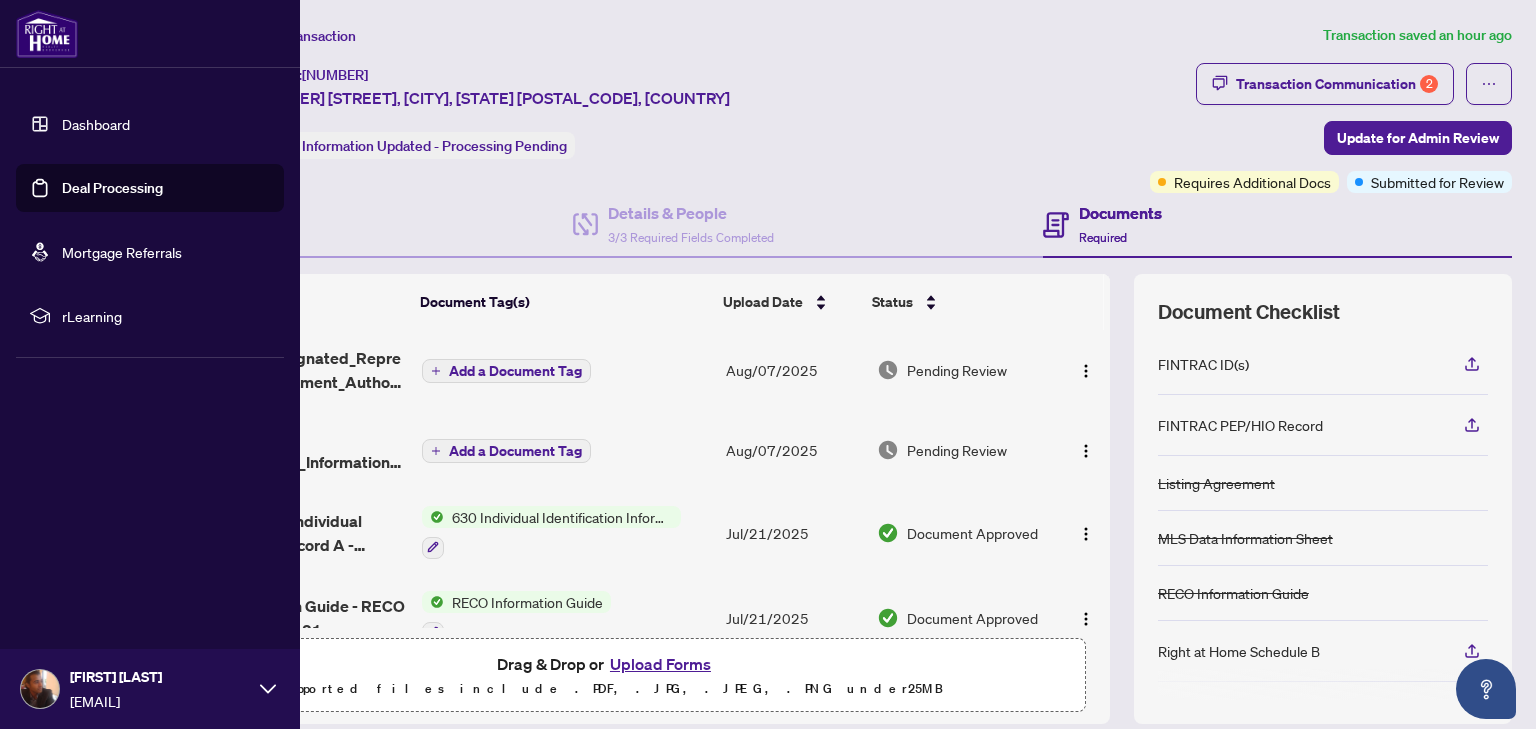 click on "Deal Processing" at bounding box center (112, 188) 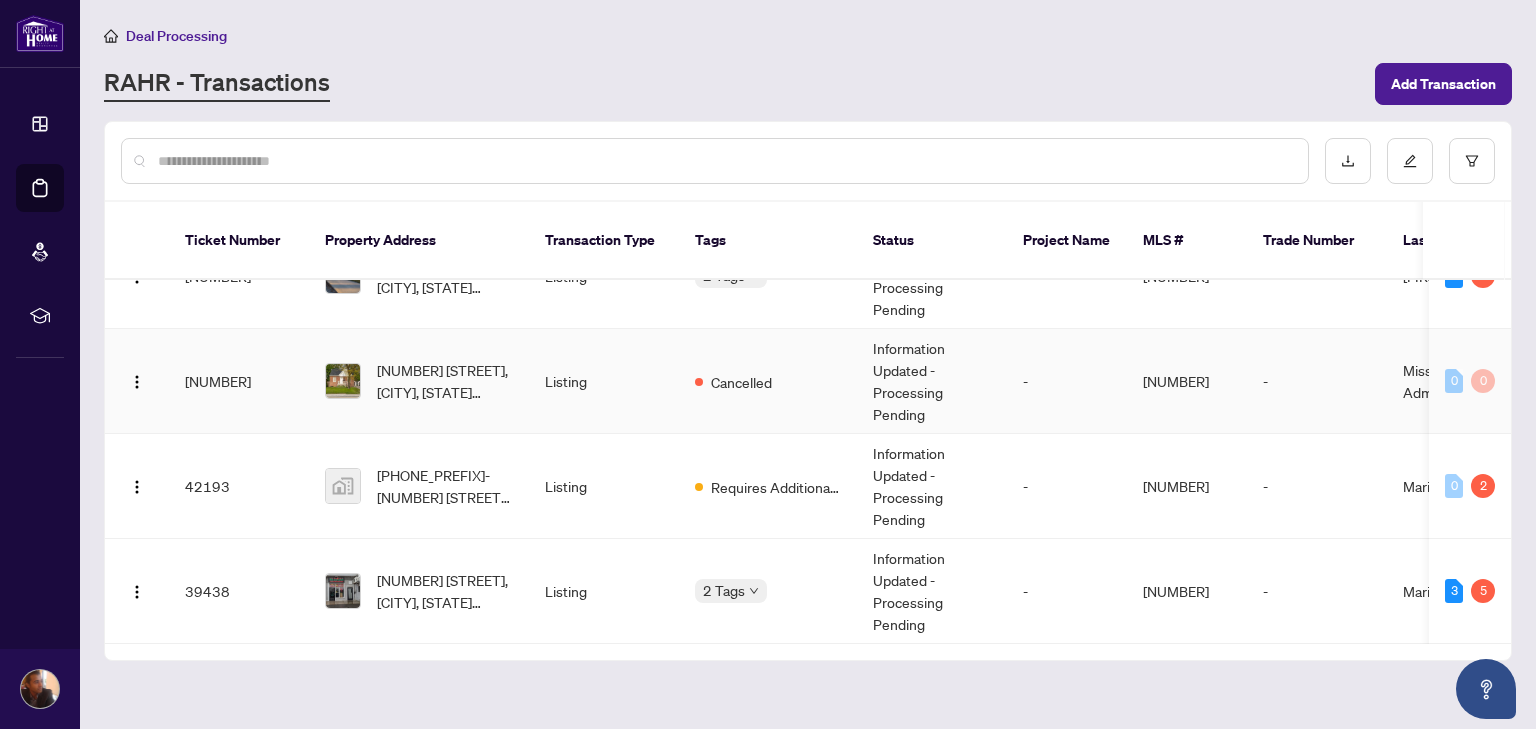 scroll, scrollTop: 144, scrollLeft: 0, axis: vertical 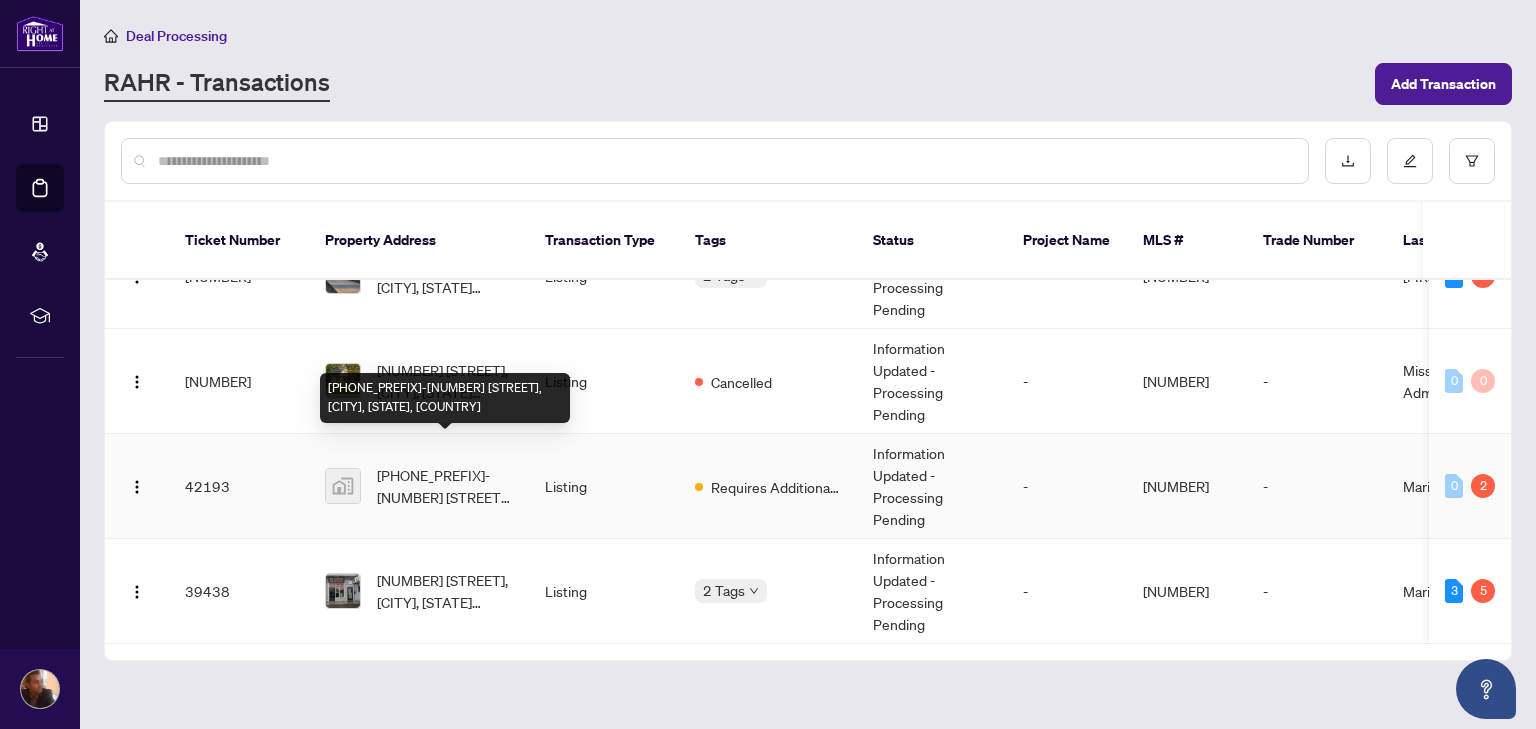 click on "[PHONE_PREFIX]-[NUMBER] [STREET], [CITY], [STATE], [COUNTRY]" at bounding box center [445, 486] 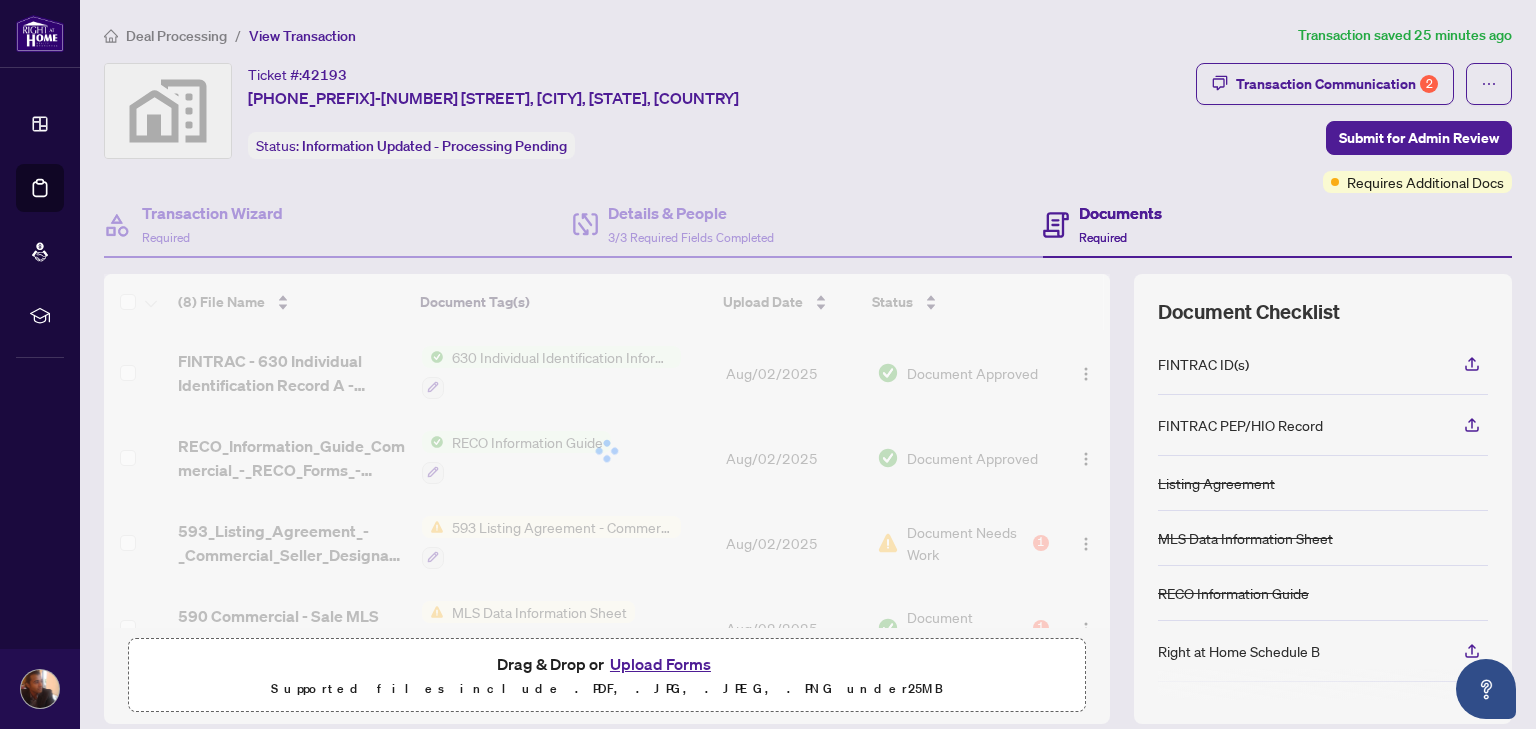 scroll, scrollTop: 144, scrollLeft: 0, axis: vertical 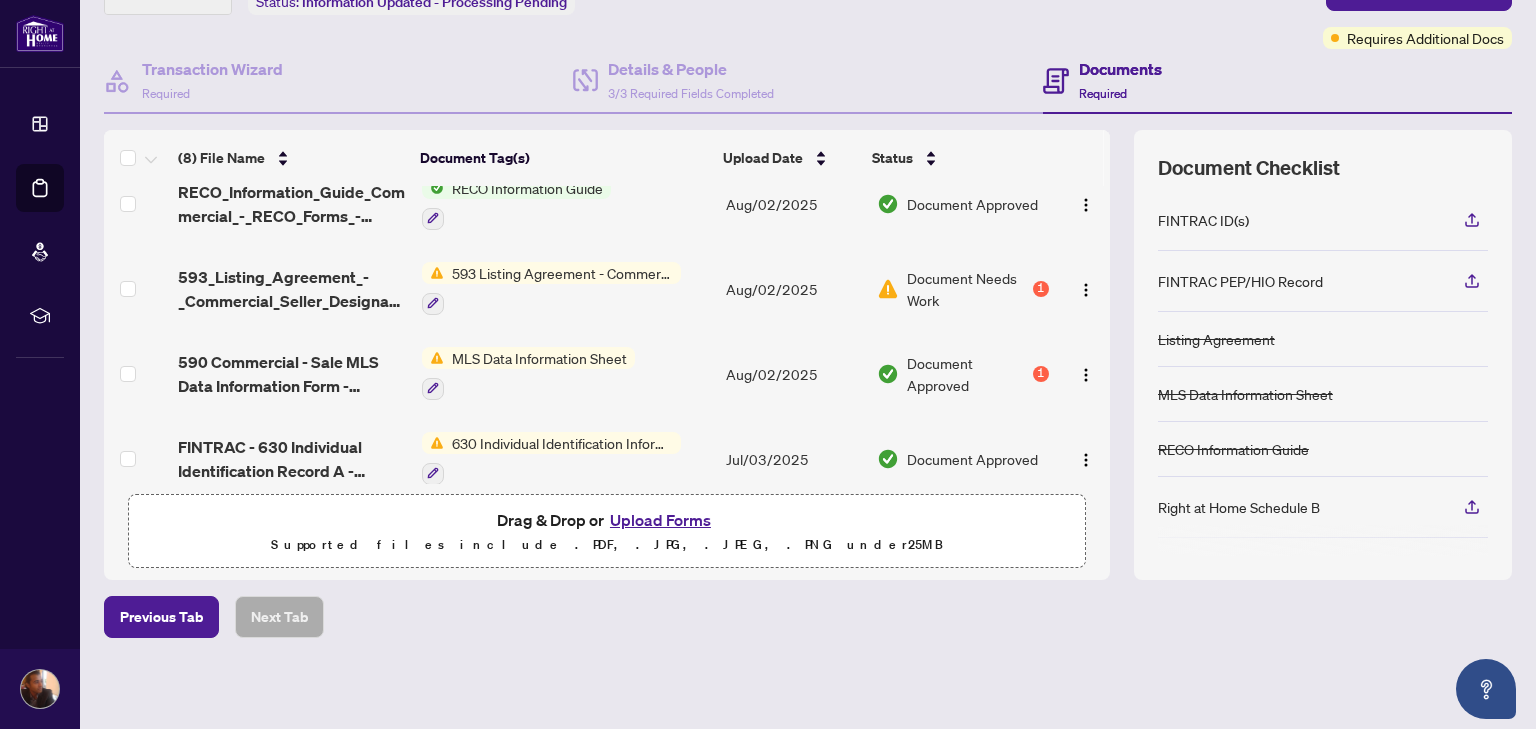 click on "593 Listing Agreement - Commercial - Seller Designated Representation Agreement Authority
to Offer for Sale" at bounding box center (566, 288) 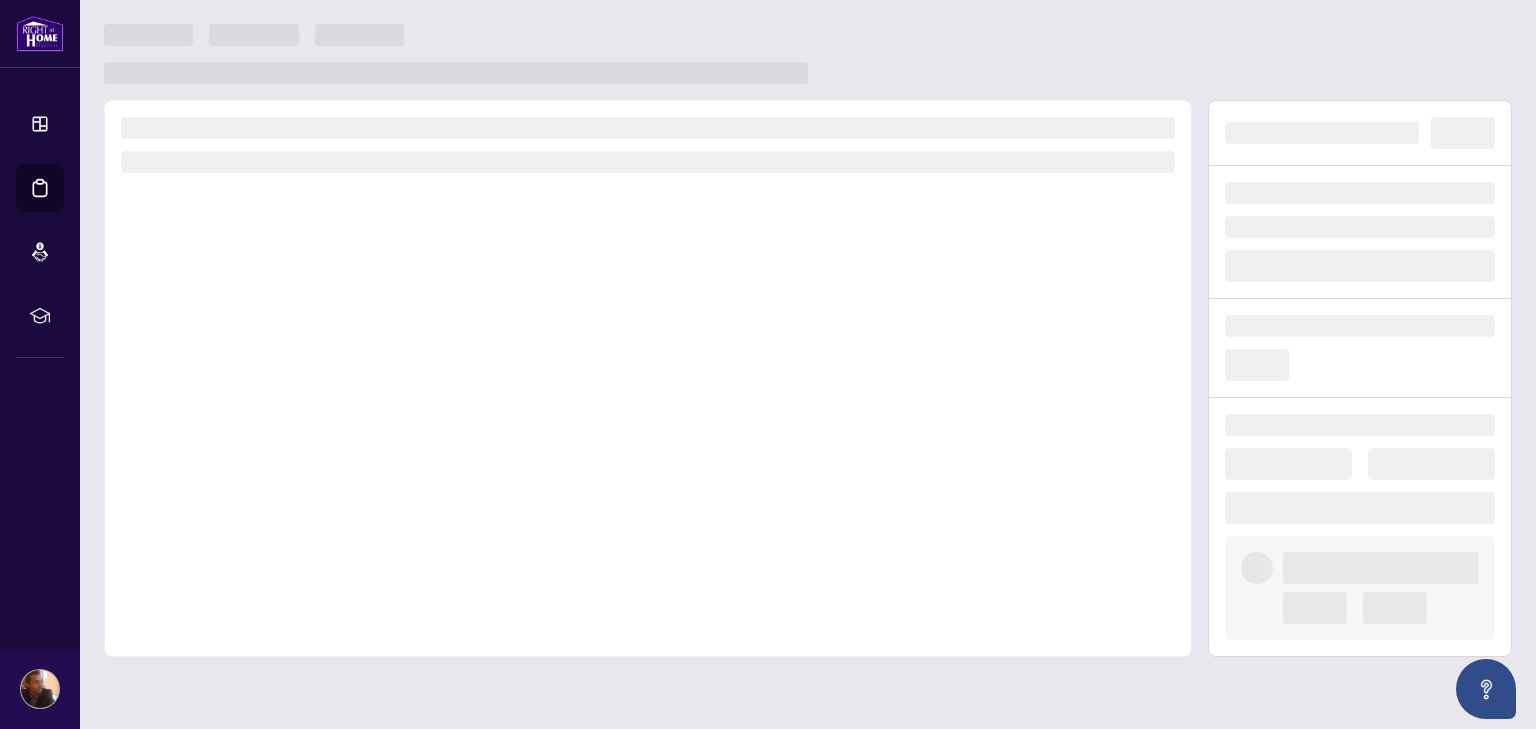 scroll, scrollTop: 0, scrollLeft: 0, axis: both 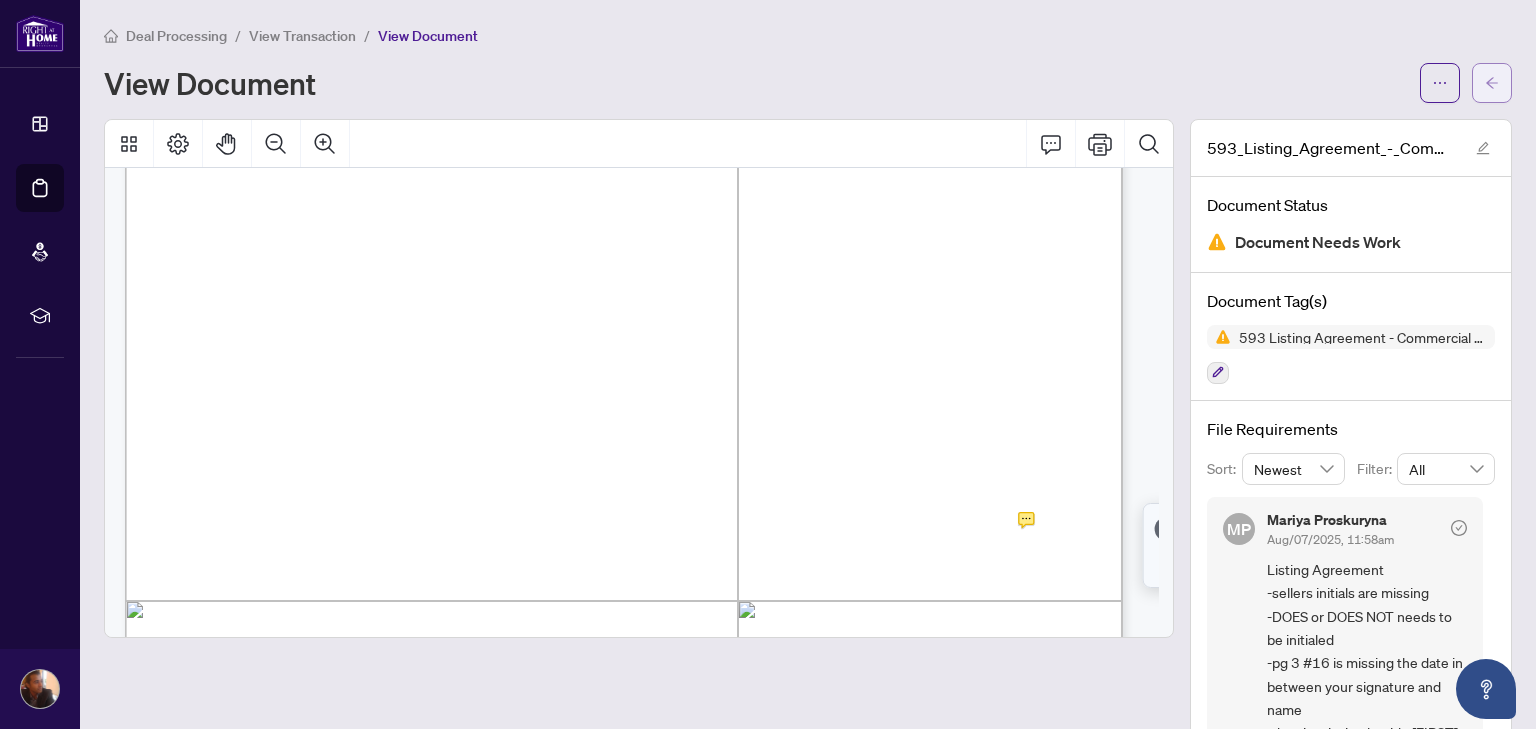click at bounding box center (1492, 83) 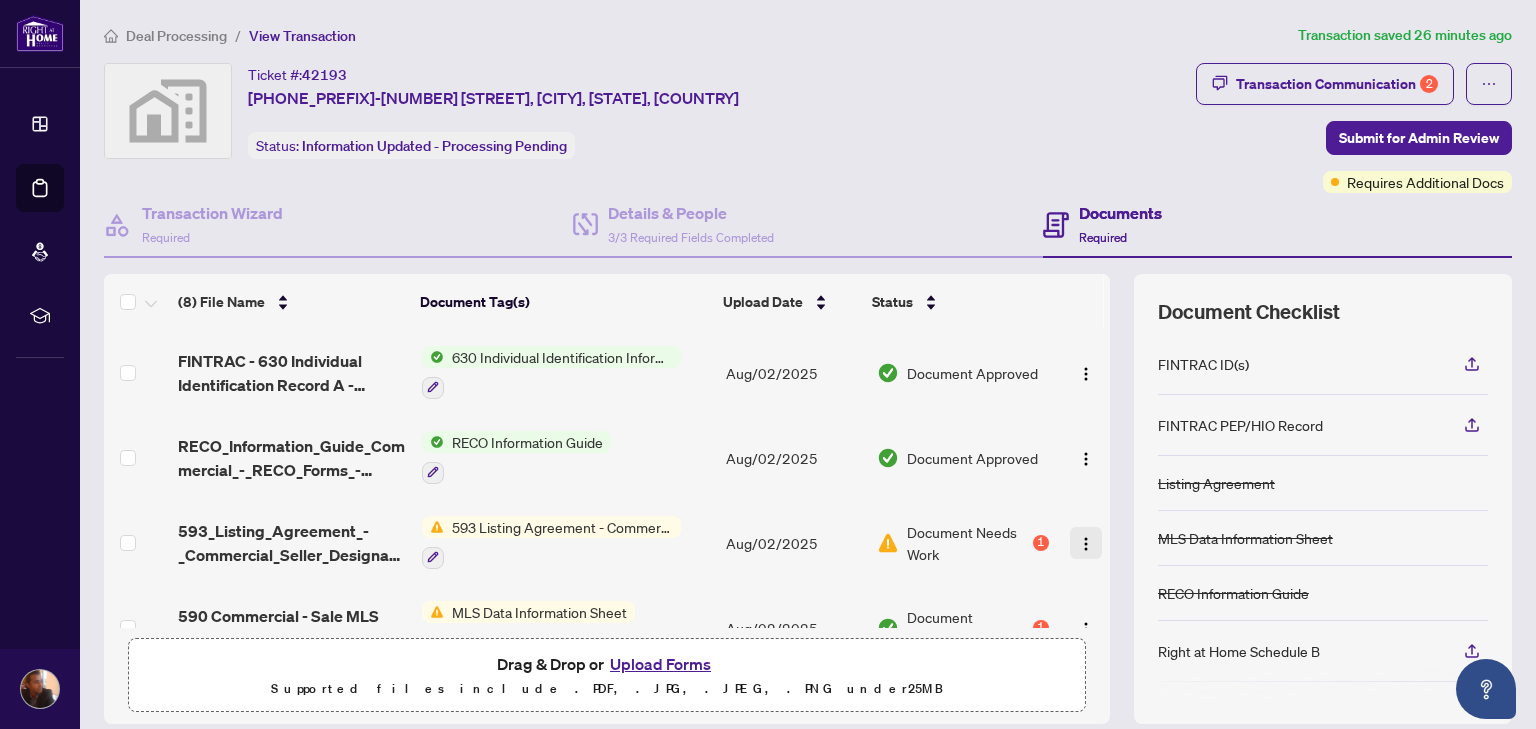 click at bounding box center (1086, 543) 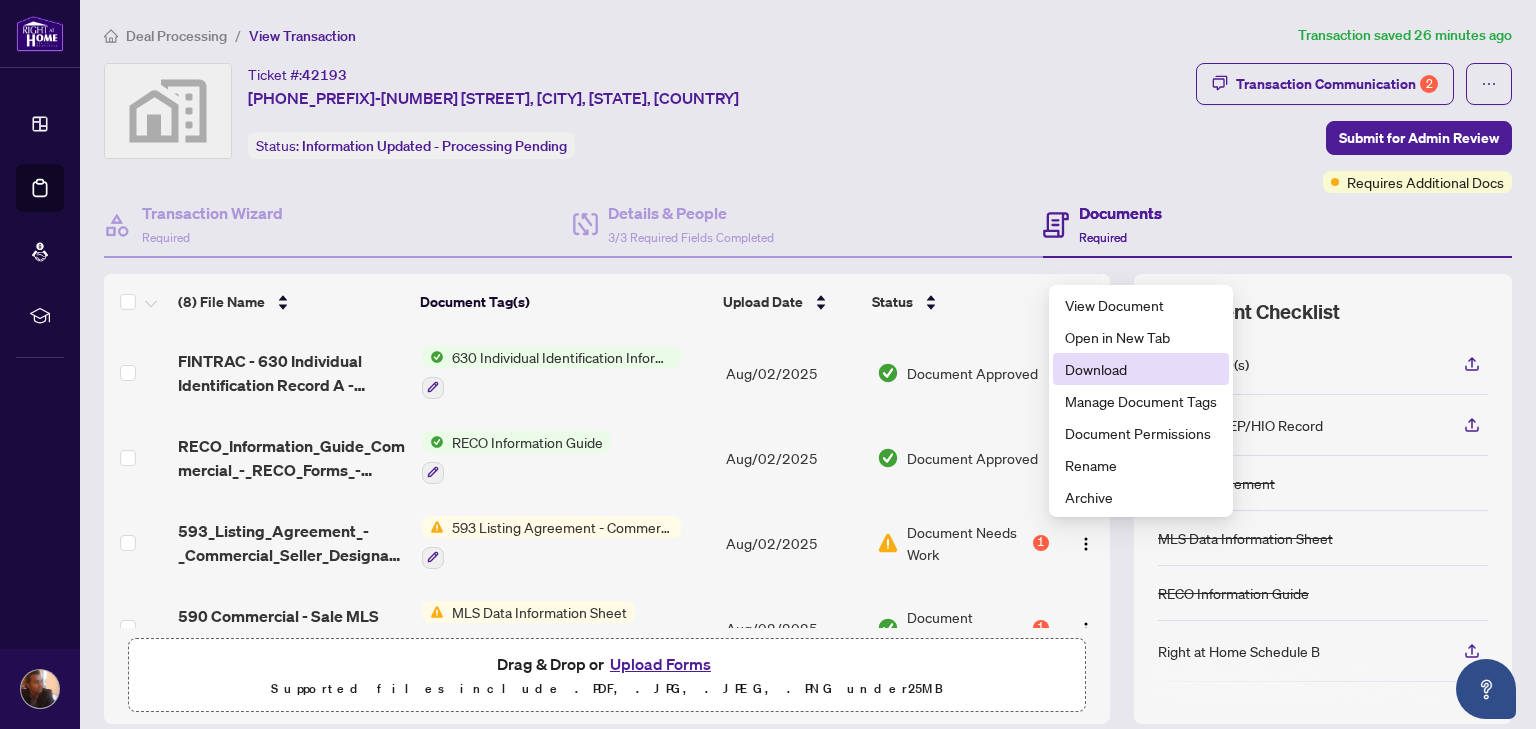 click on "Download" at bounding box center [1141, 369] 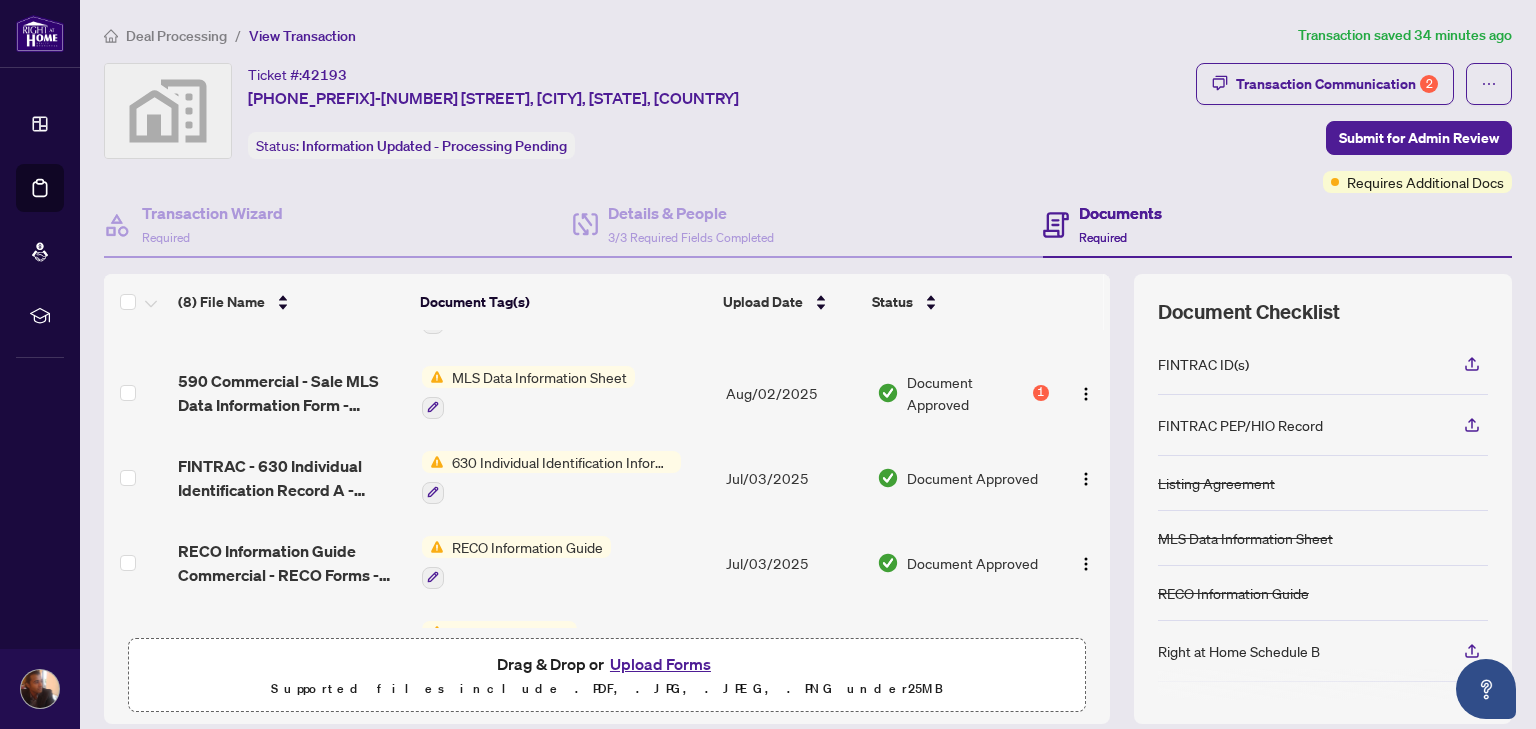 scroll, scrollTop: 245, scrollLeft: 0, axis: vertical 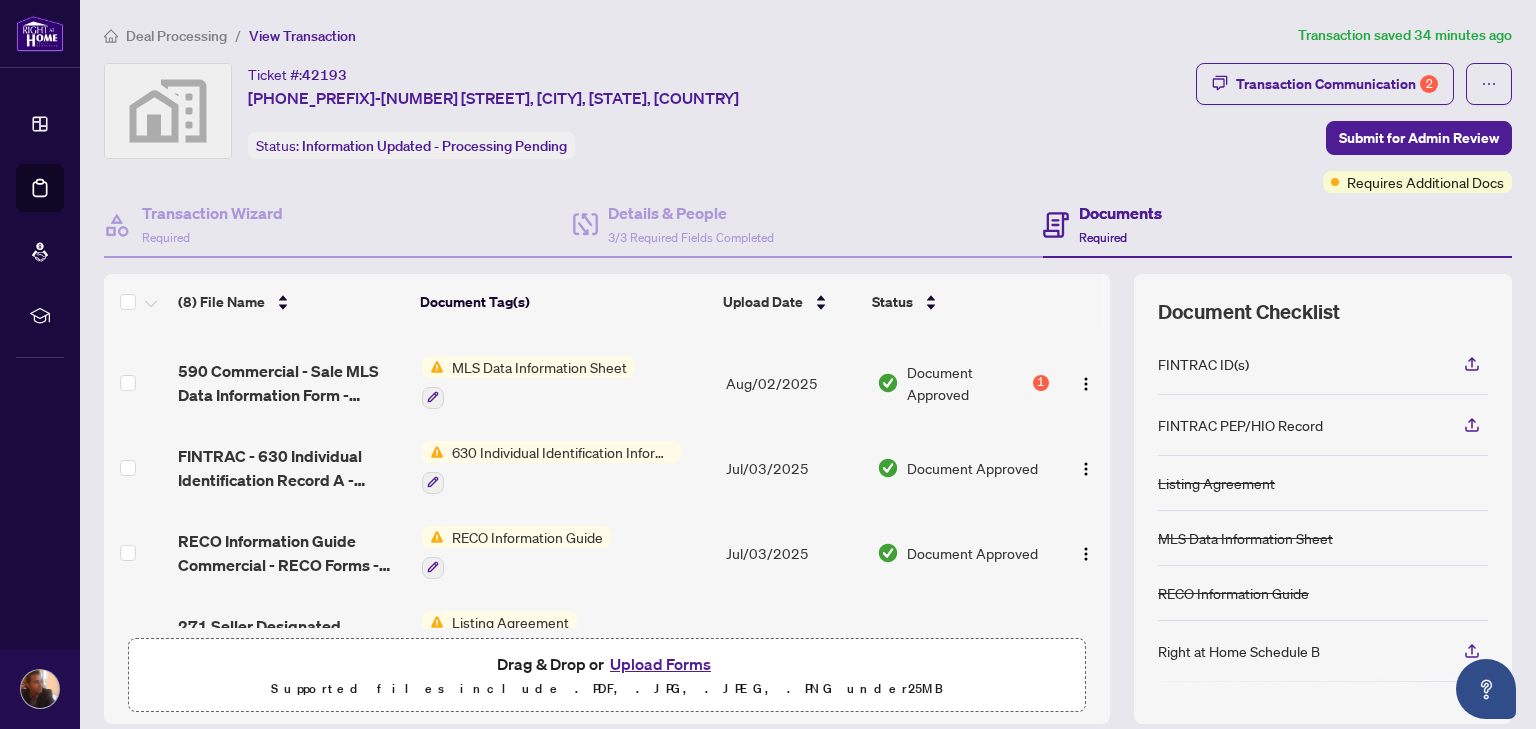 click on "Document Checklist FINTRAC ID(s) FINTRAC PEP/HIO Record Listing Agreement MLS Data Information Sheet RECO Information Guide Right at Home Schedule B Sellers Direction Sharing Substance 208 Entry/Access to Property Seller Acknowledgement 244 Seller’s Direction re: Property/Offers" at bounding box center [1323, 499] 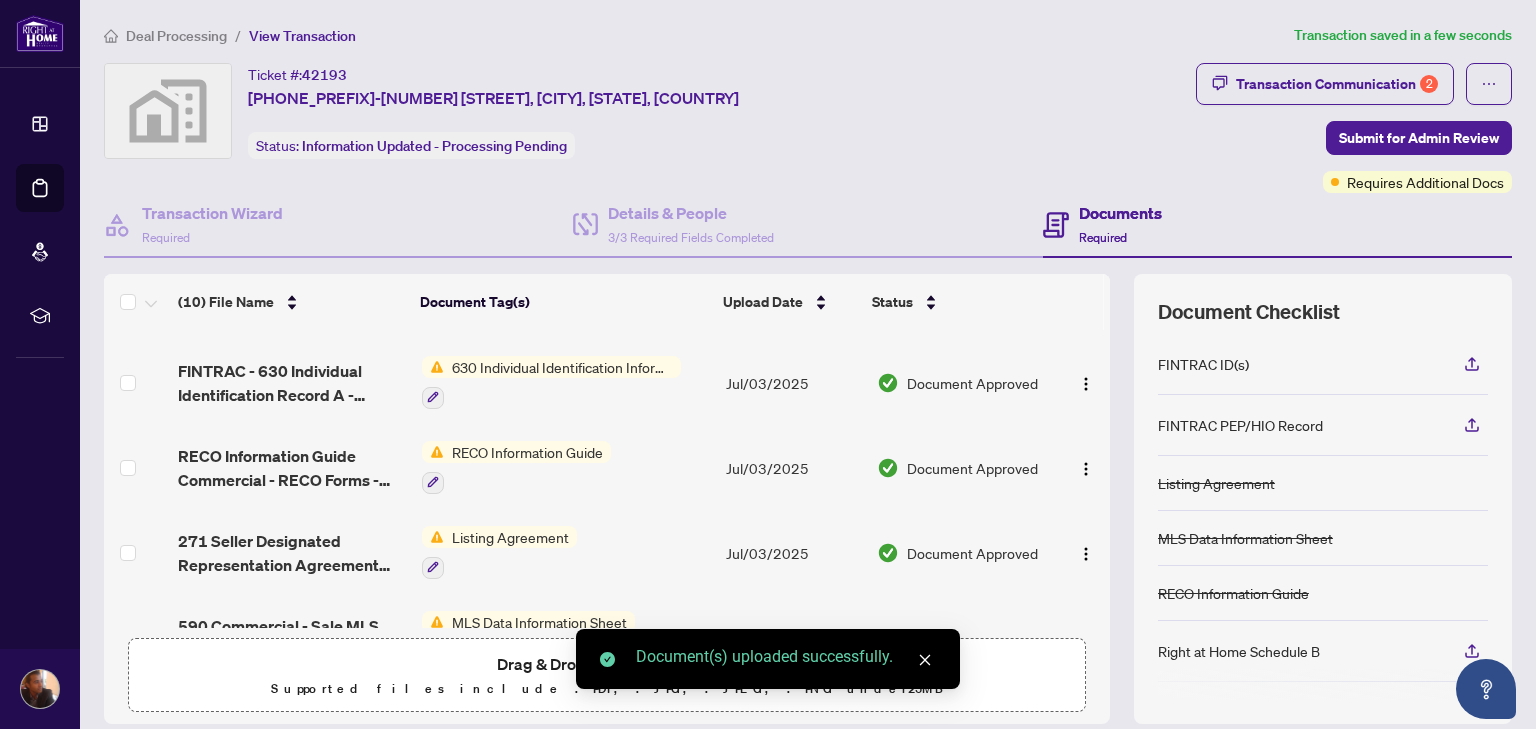 scroll, scrollTop: 541, scrollLeft: 0, axis: vertical 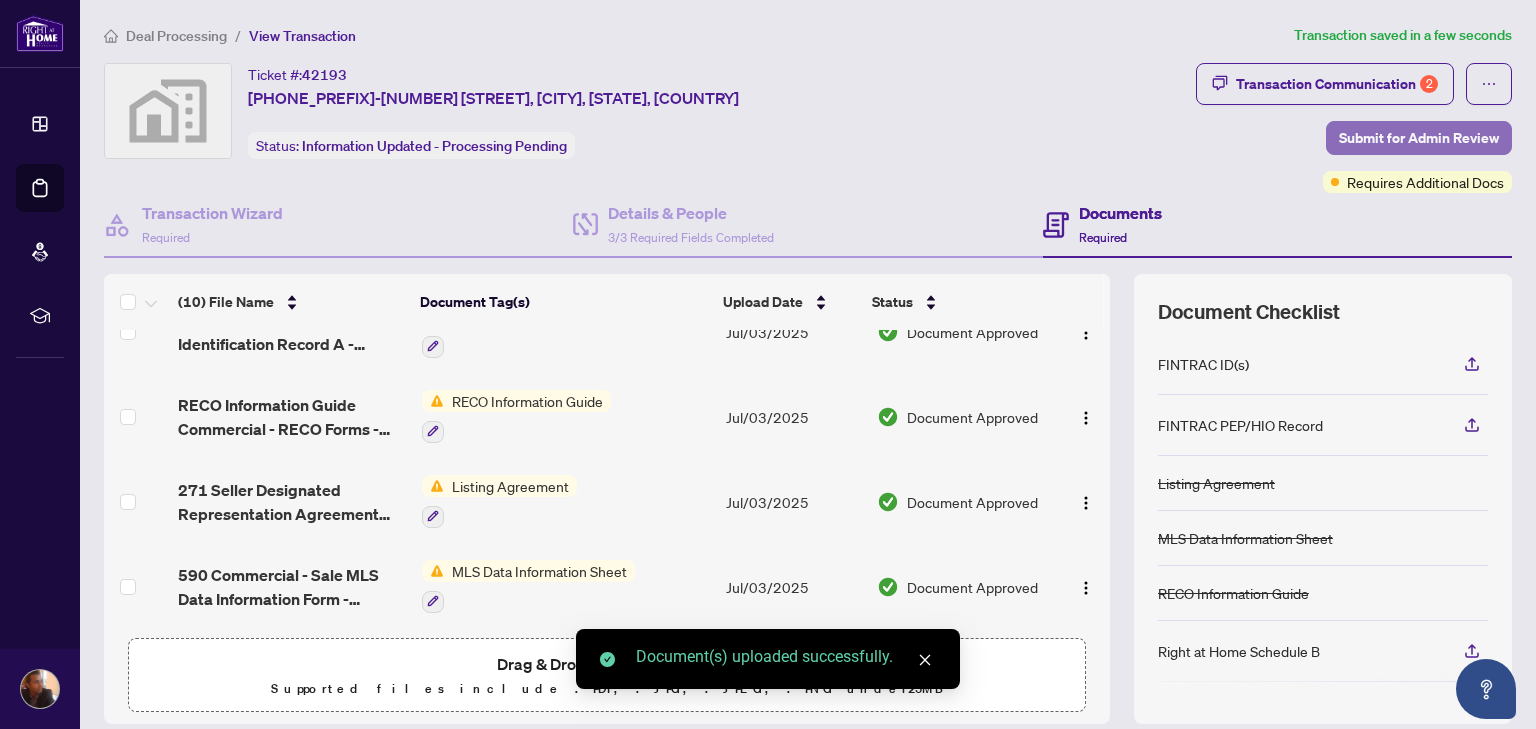 click on "Submit for Admin Review" at bounding box center (1419, 138) 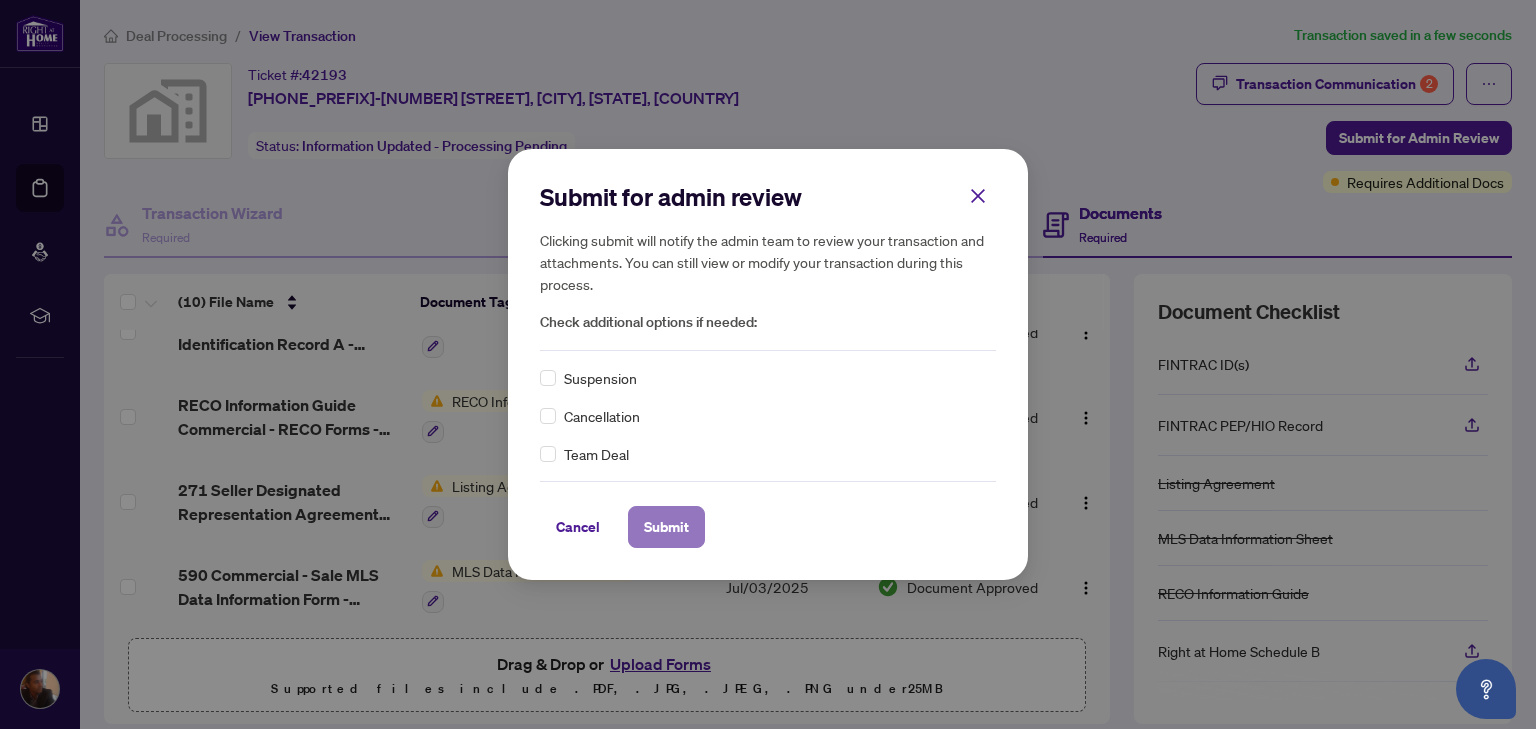 click on "Submit" at bounding box center [666, 527] 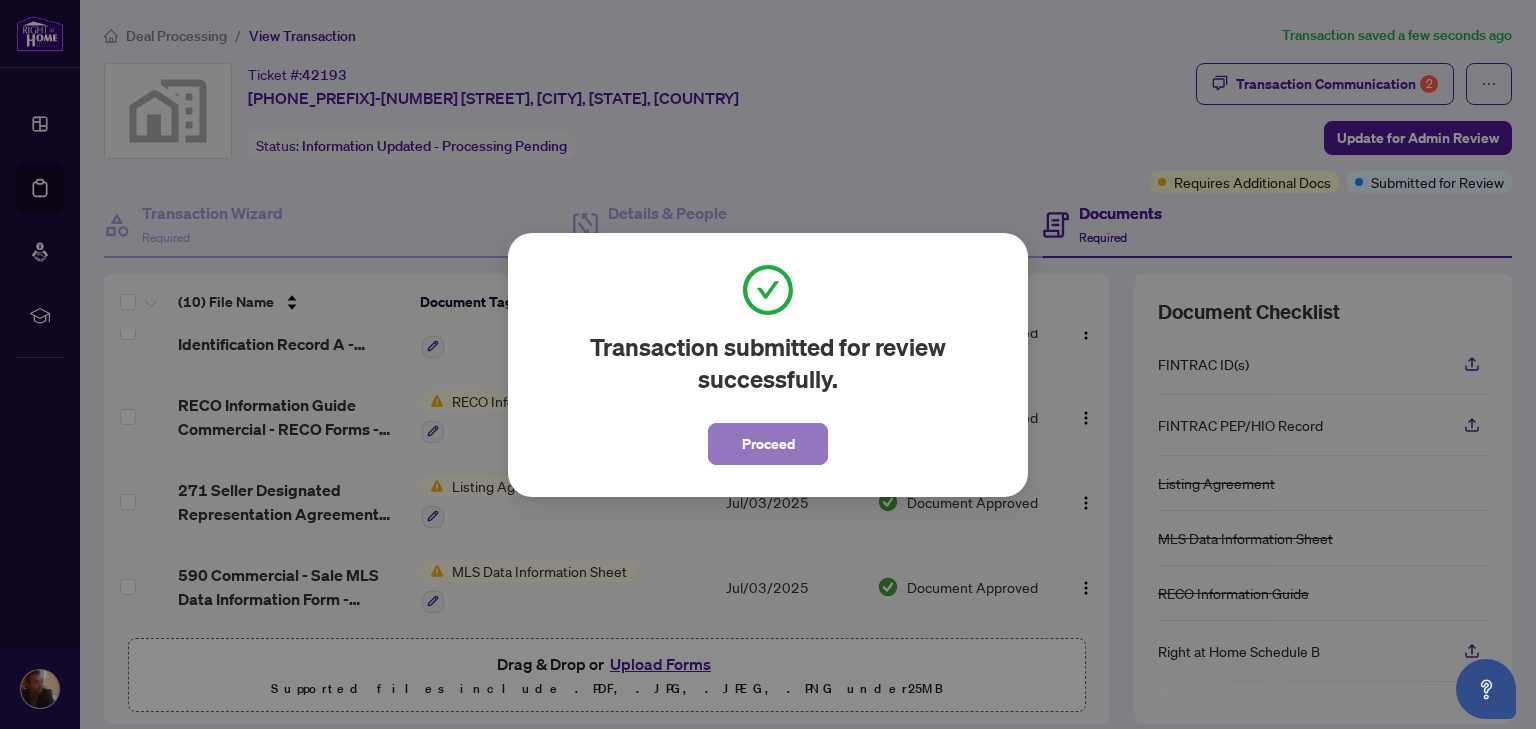 click on "Proceed" at bounding box center (768, 444) 